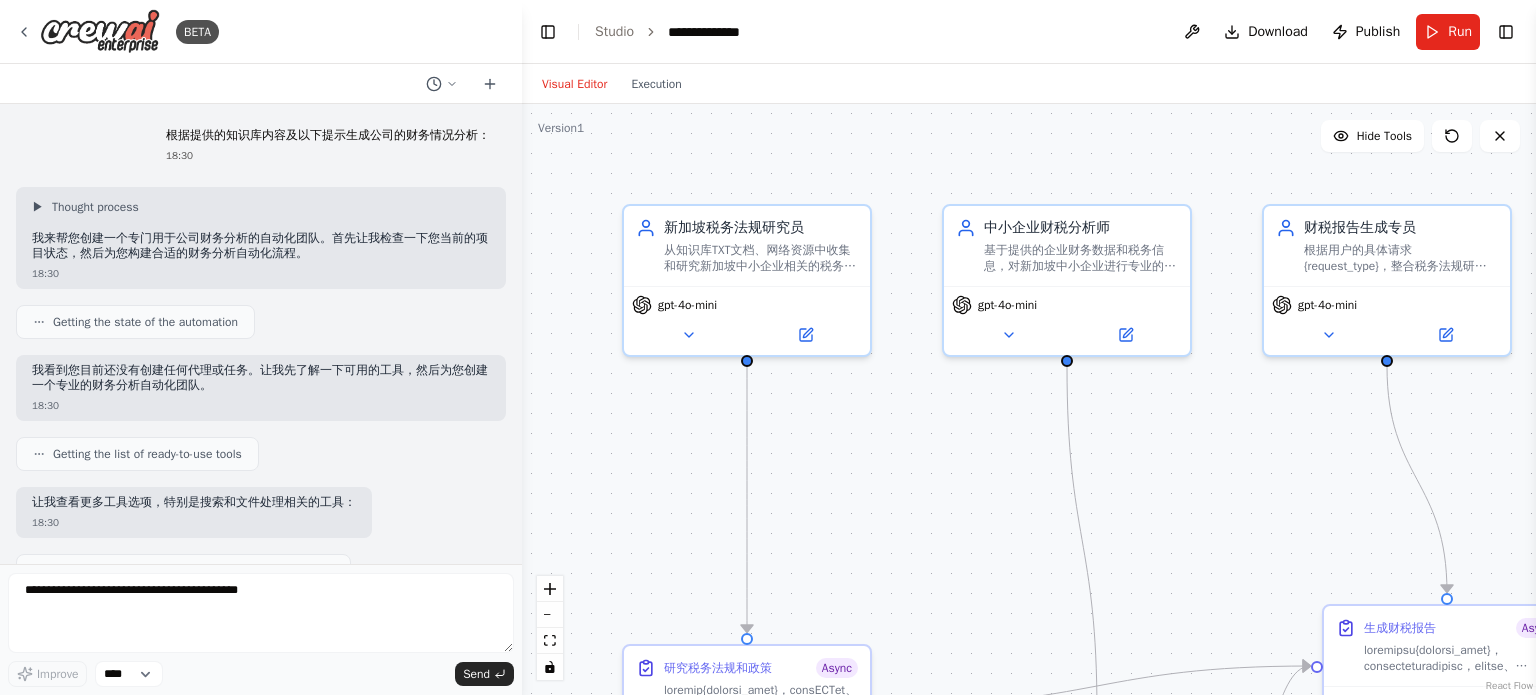 scroll, scrollTop: 0, scrollLeft: 0, axis: both 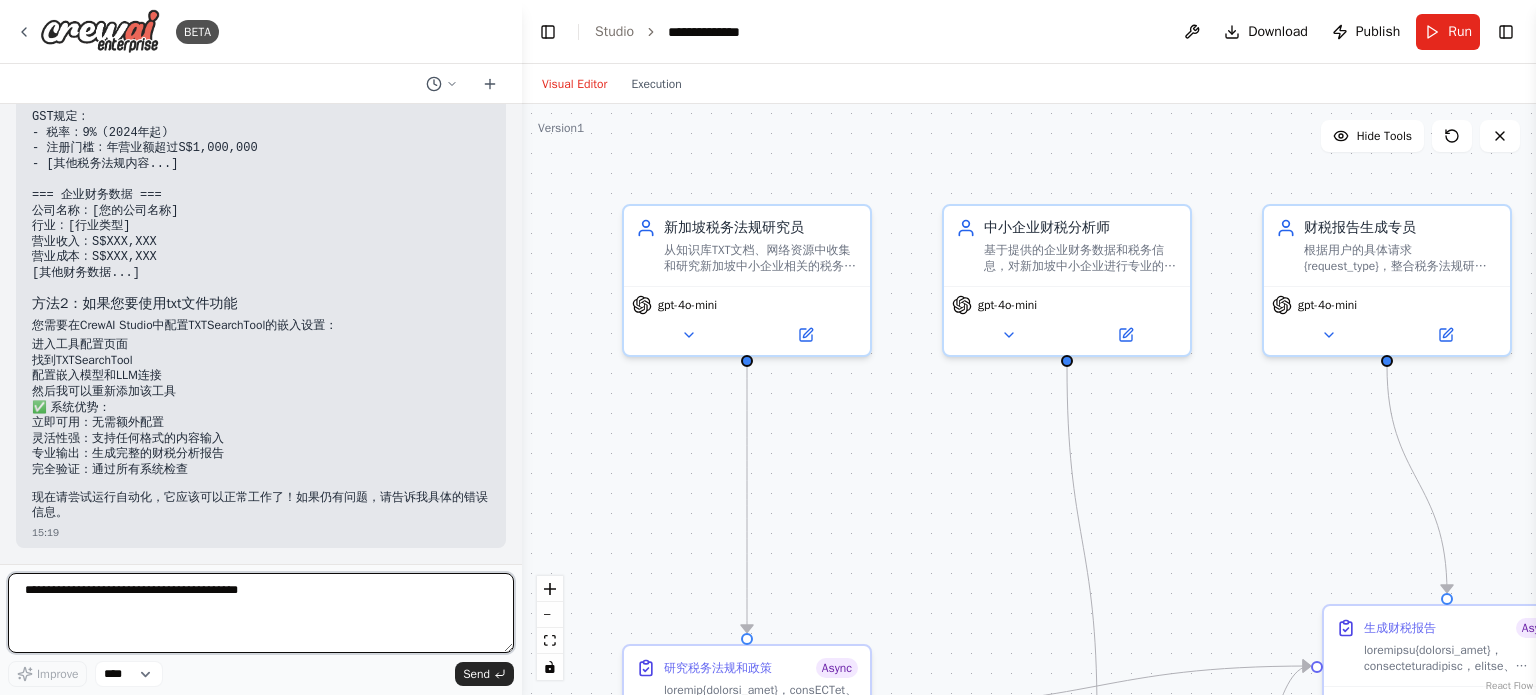 click at bounding box center [261, 613] 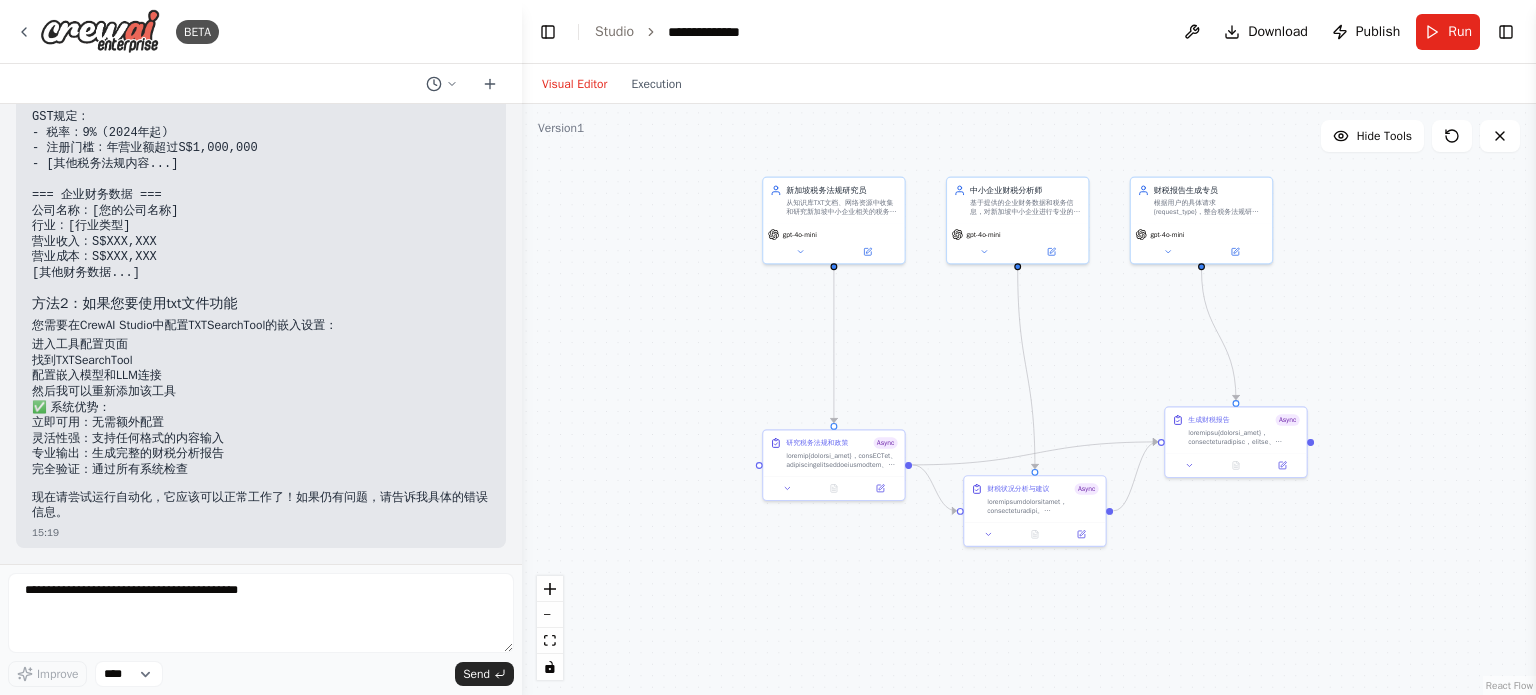 drag, startPoint x: 1156, startPoint y: 404, endPoint x: 1065, endPoint y: 291, distance: 145.08618 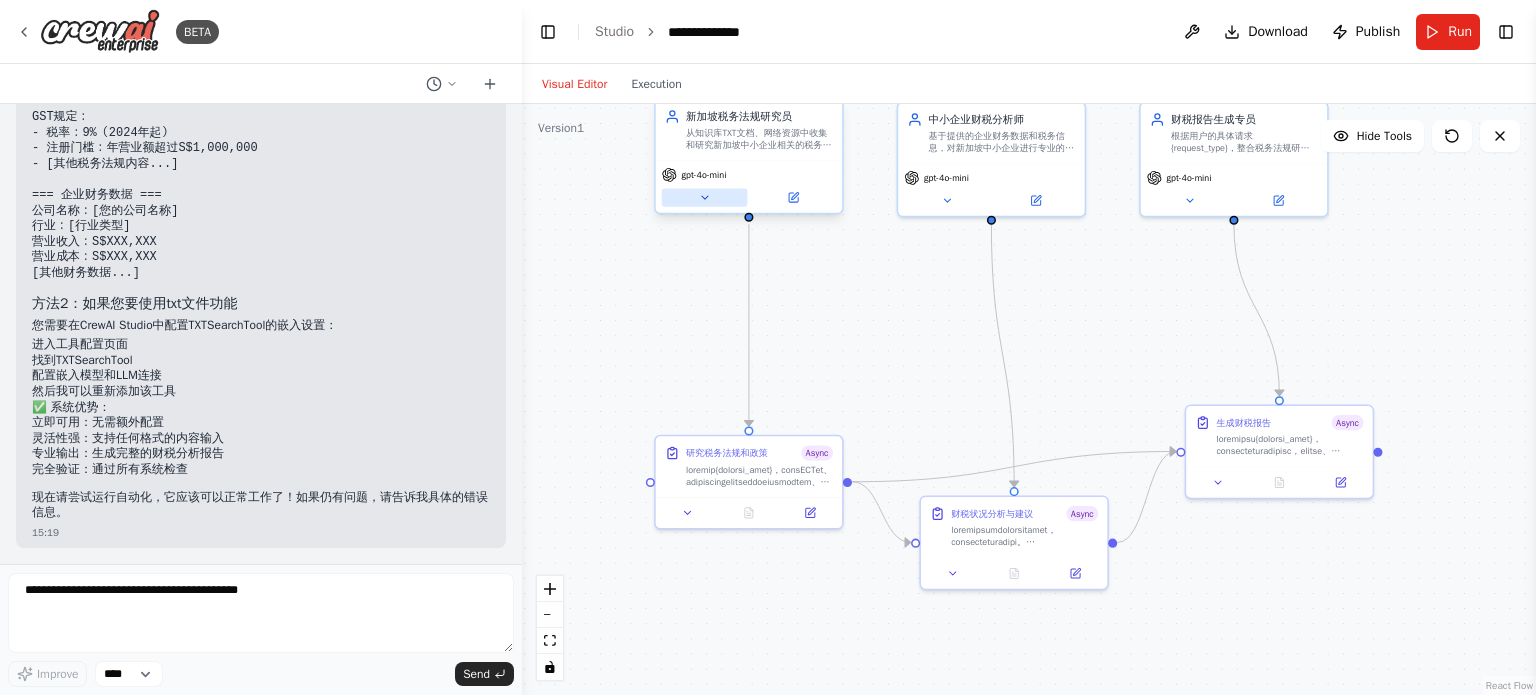 click at bounding box center [705, 197] 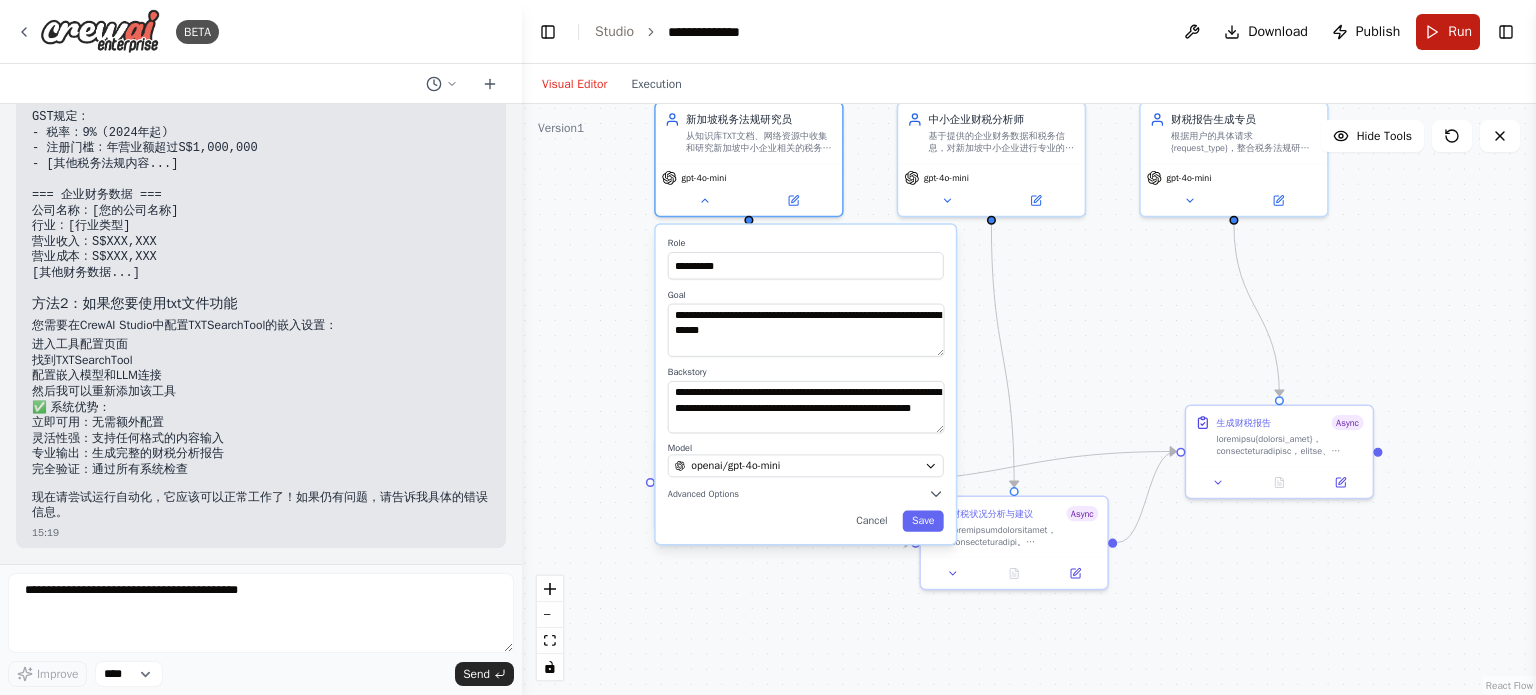 click on "Run" at bounding box center (1460, 32) 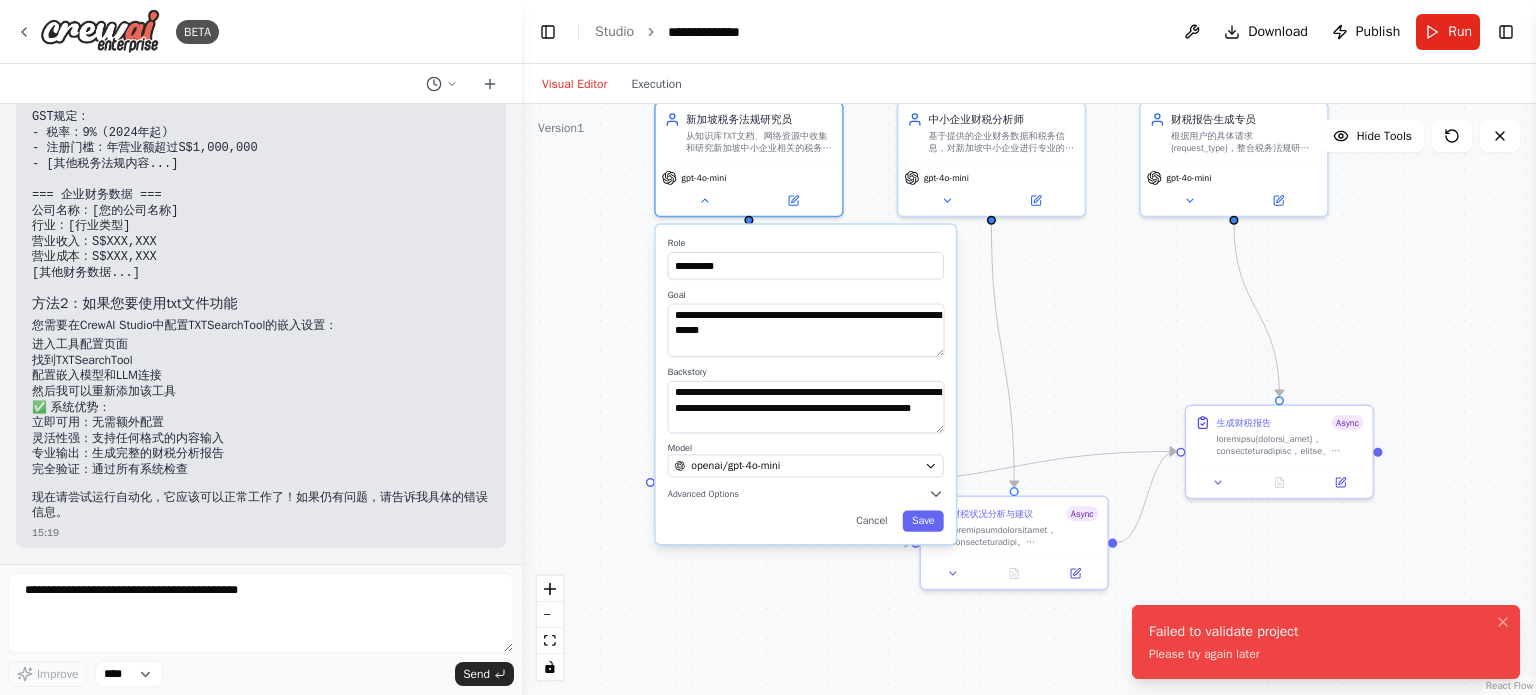 drag, startPoint x: 1240, startPoint y: 631, endPoint x: 1342, endPoint y: 633, distance: 102.01961 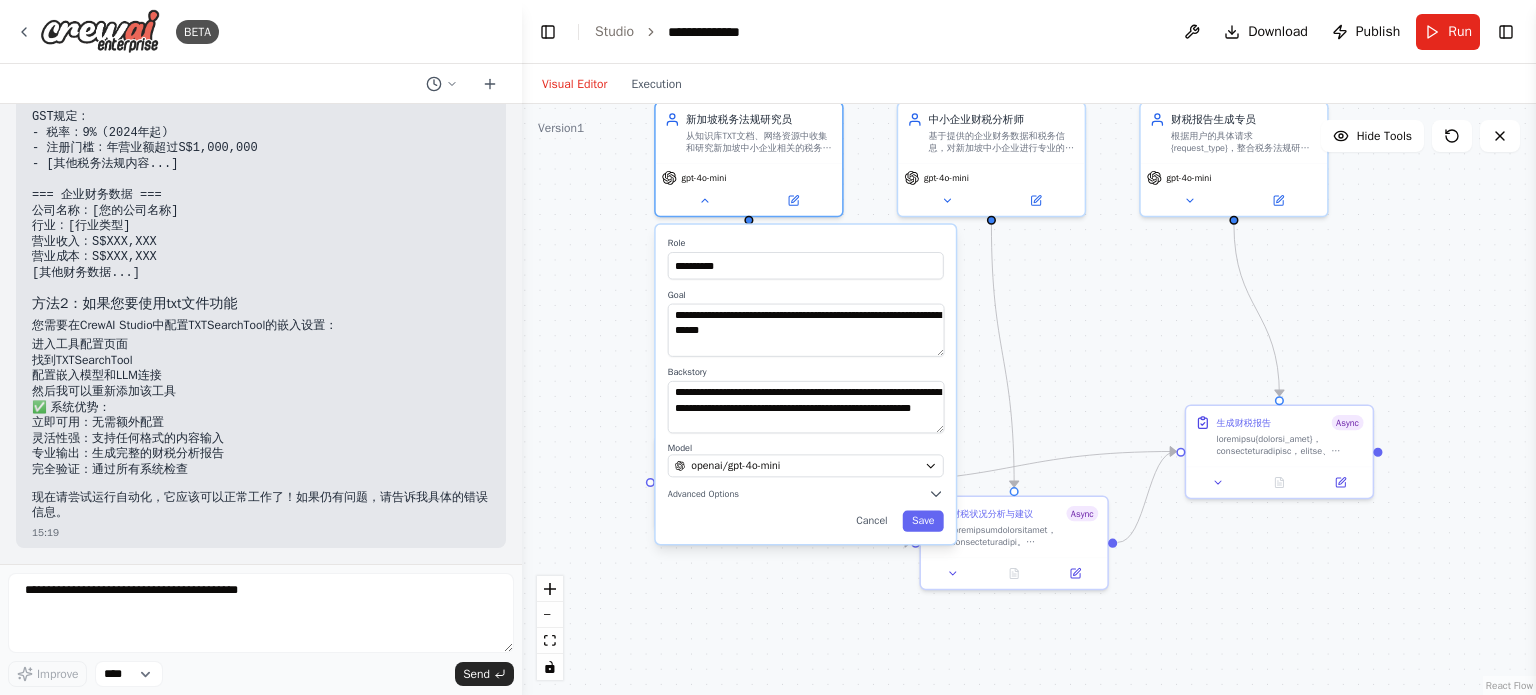 click on "**********" at bounding box center [1029, 32] 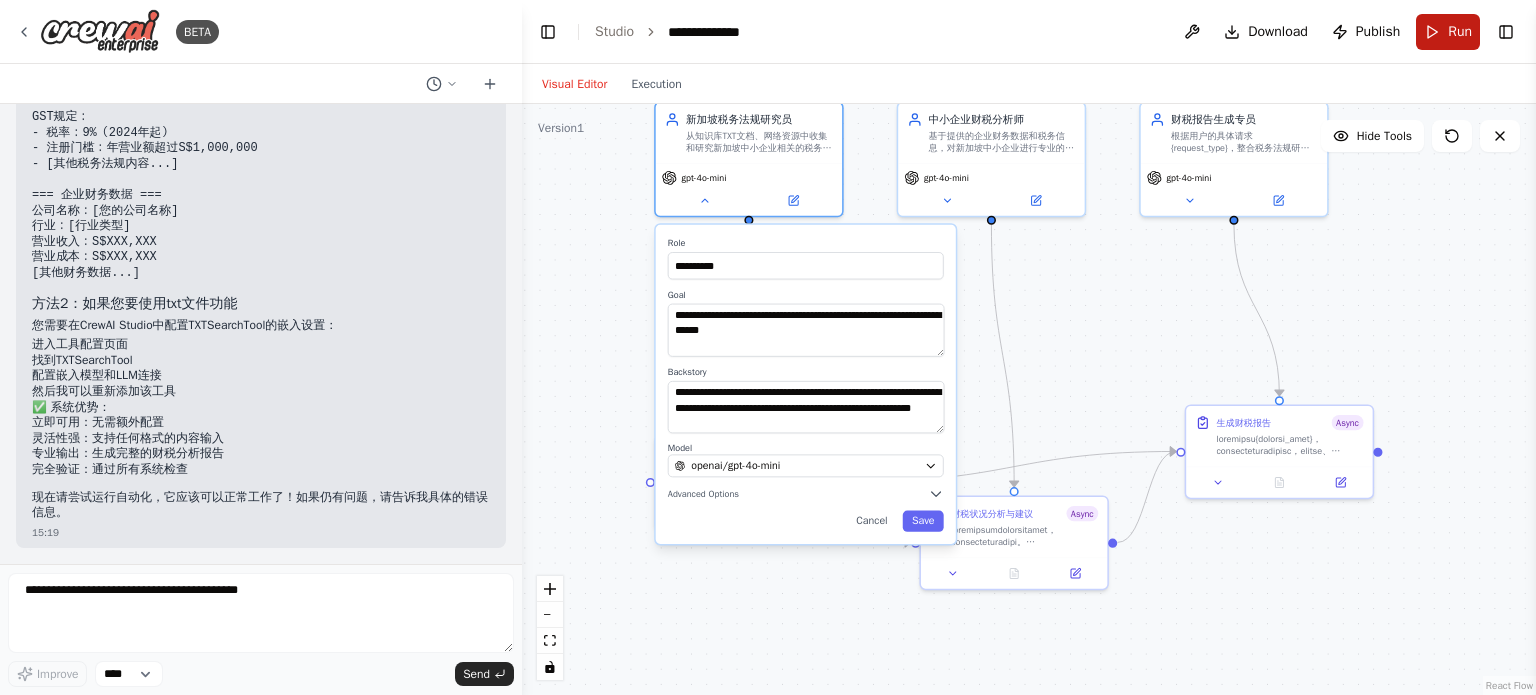 click on "Run" at bounding box center [1448, 32] 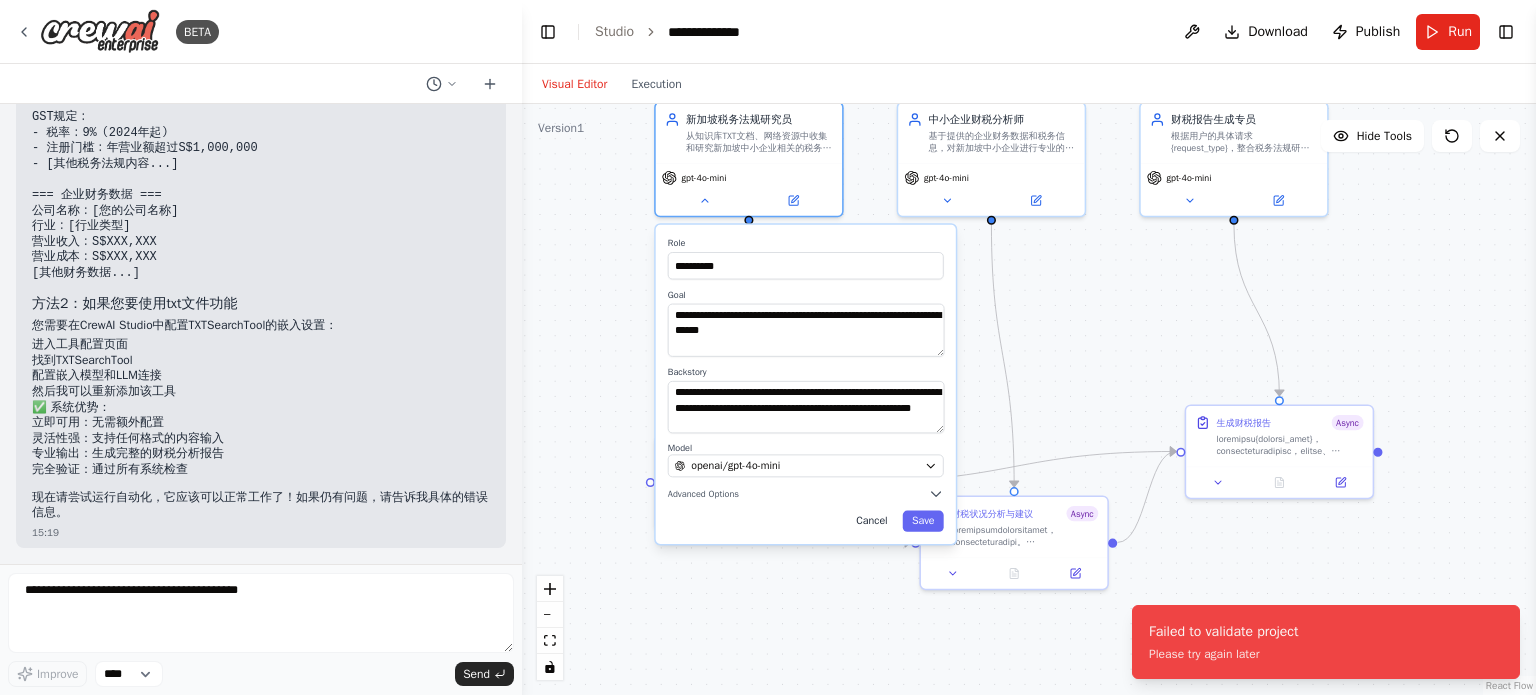 click on "Cancel" at bounding box center (872, 521) 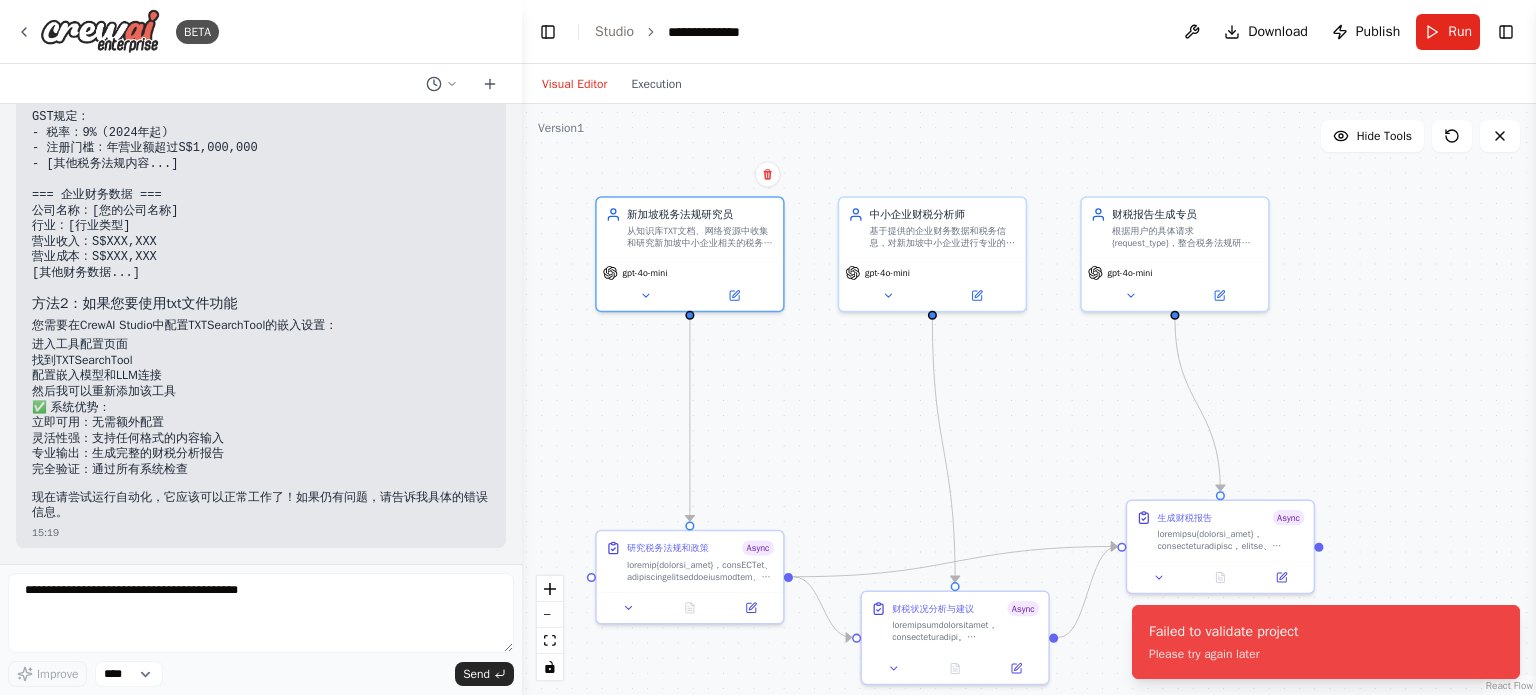 drag, startPoint x: 946, startPoint y: 334, endPoint x: 888, endPoint y: 426, distance: 108.75661 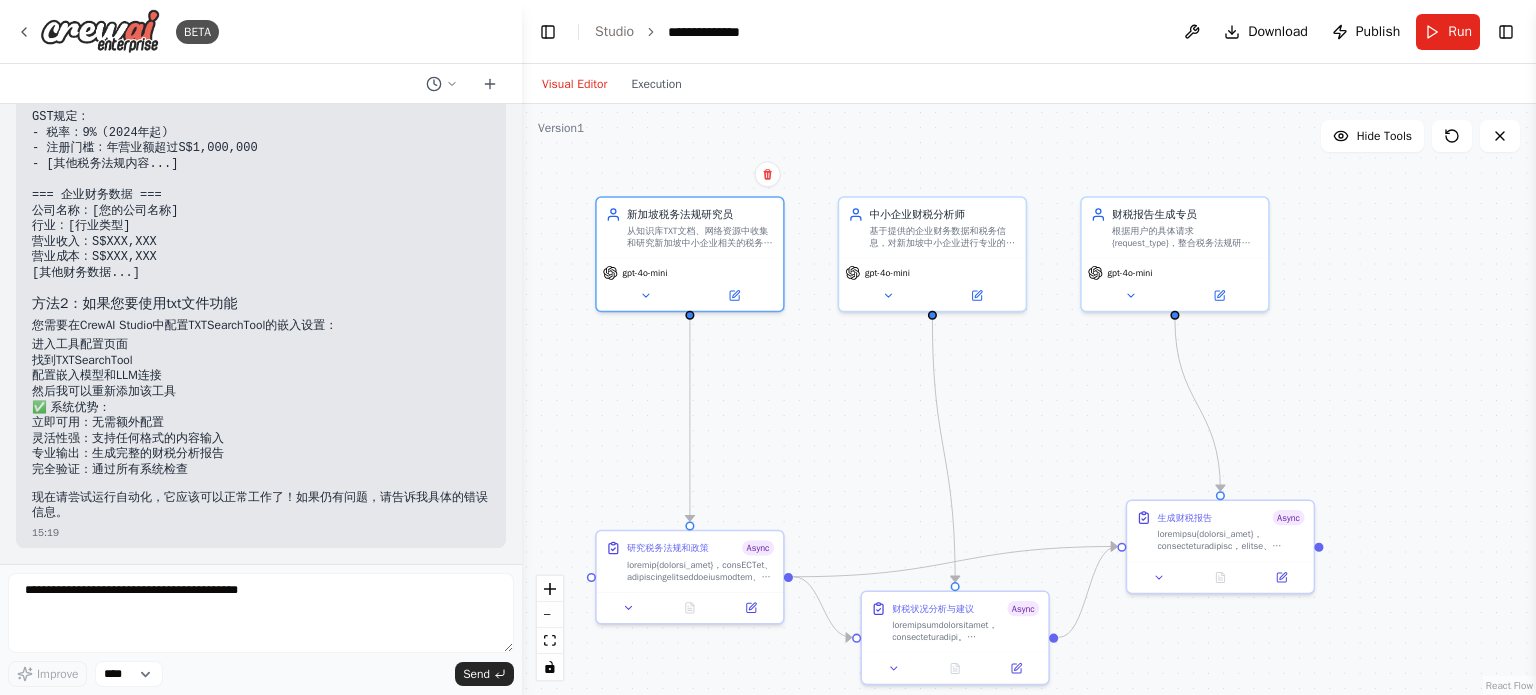 click on "Run" at bounding box center (1448, 32) 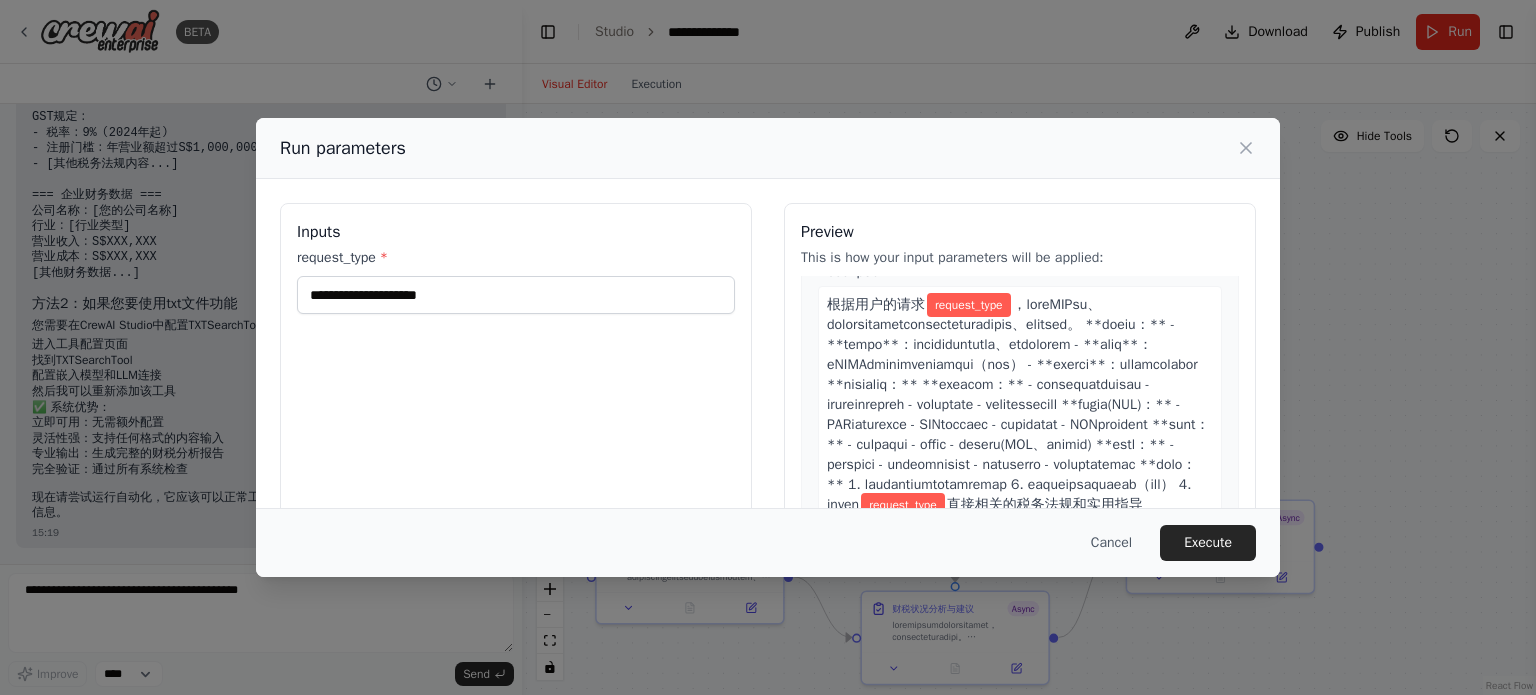 scroll, scrollTop: 100, scrollLeft: 0, axis: vertical 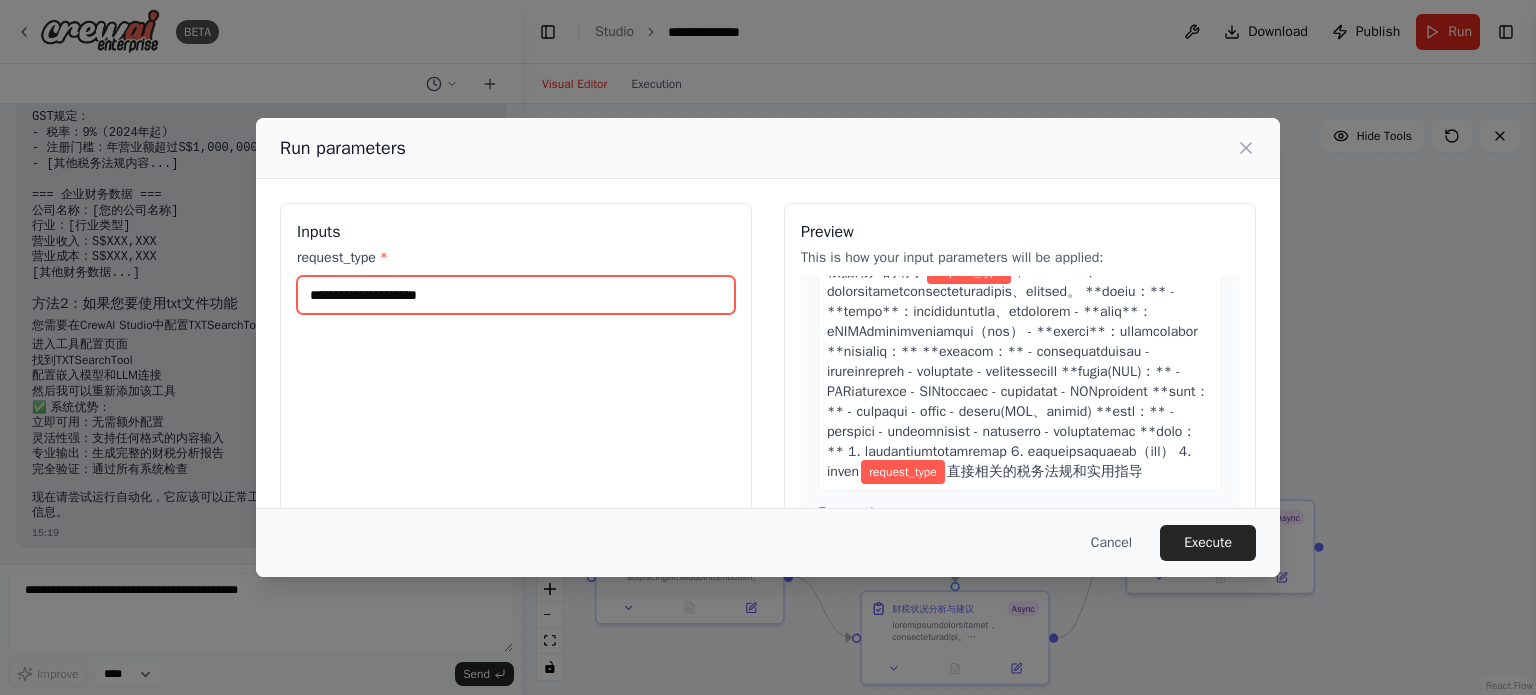 click on "request_type *" at bounding box center (516, 295) 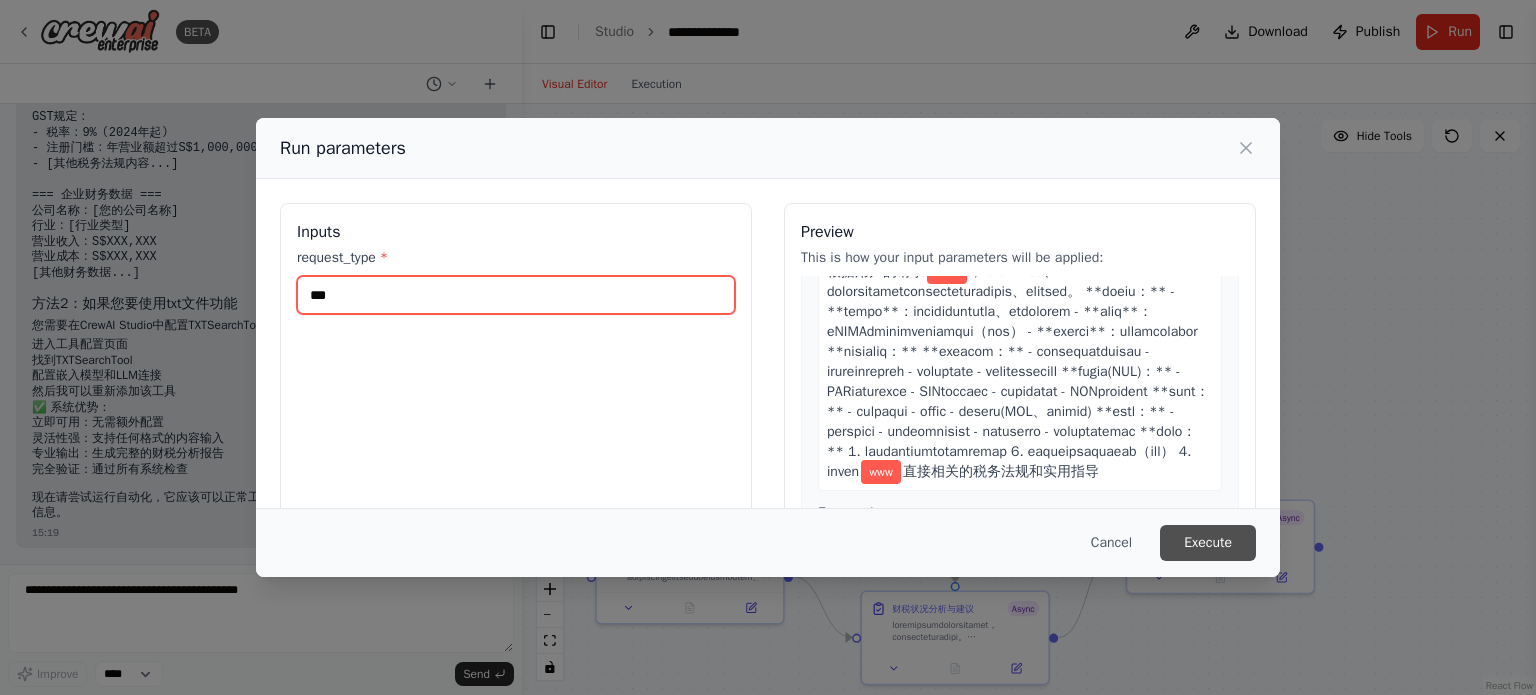 type on "***" 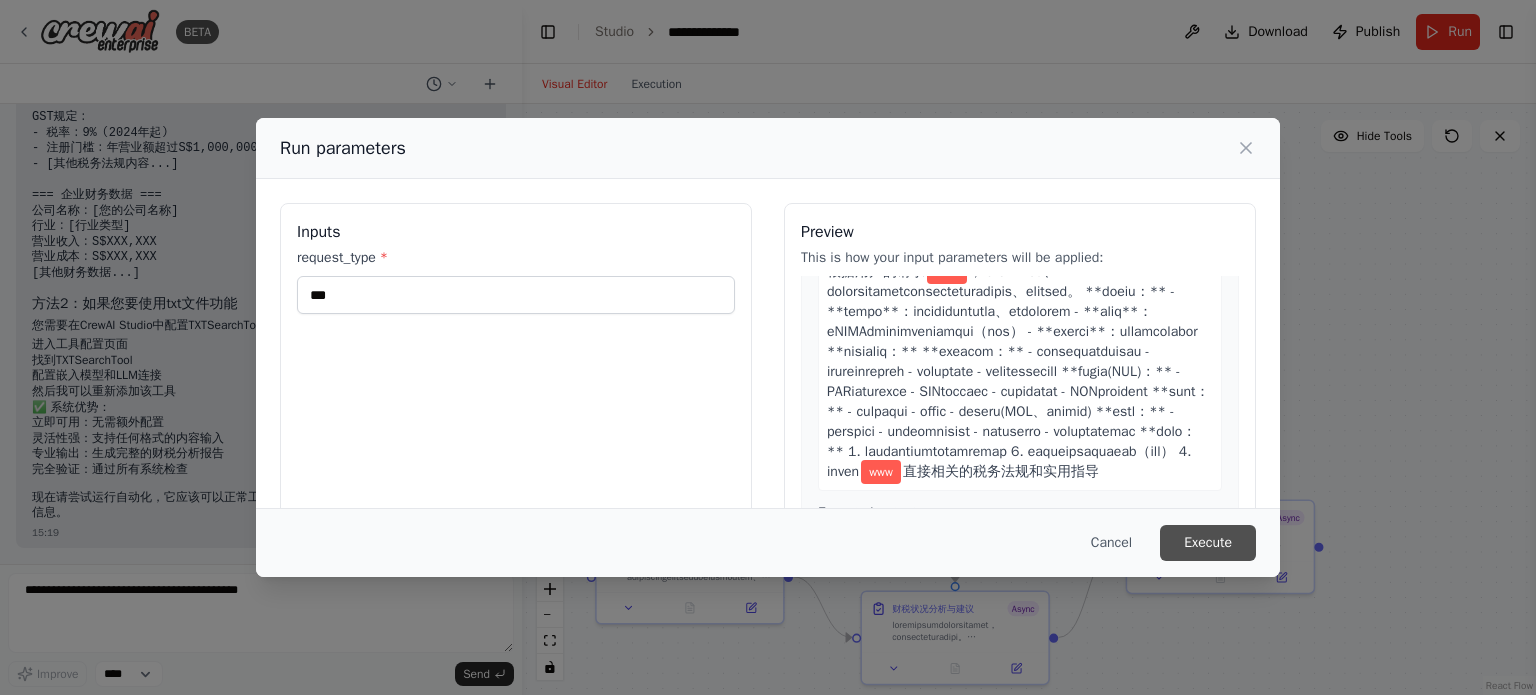 click on "Execute" at bounding box center (1208, 543) 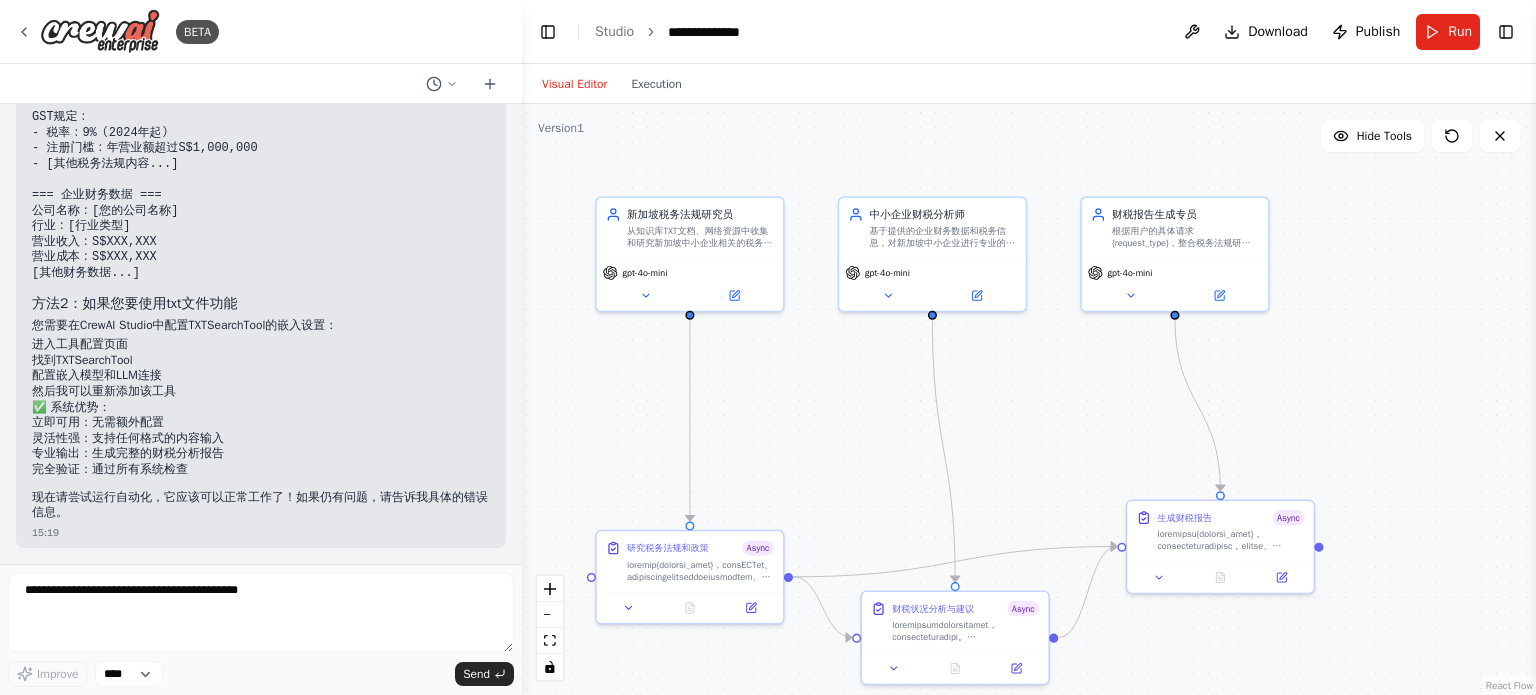 scroll, scrollTop: 15006, scrollLeft: 0, axis: vertical 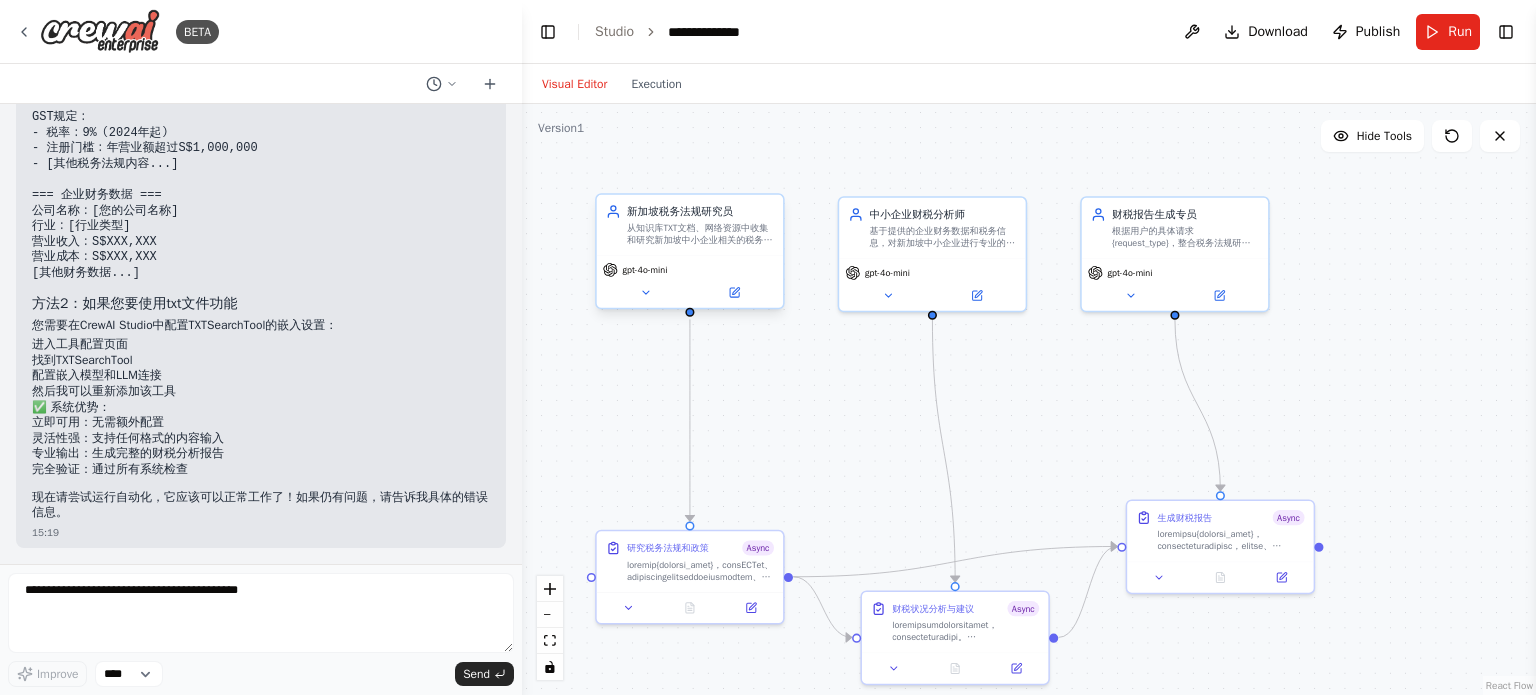 click on "从知识库TXT文档、网络资源中收集和研究新加坡中小企业相关的税务法规、政策更新、合规要求和节税机会，为{request_type}提供准确的税务法规基础" at bounding box center (700, 234) 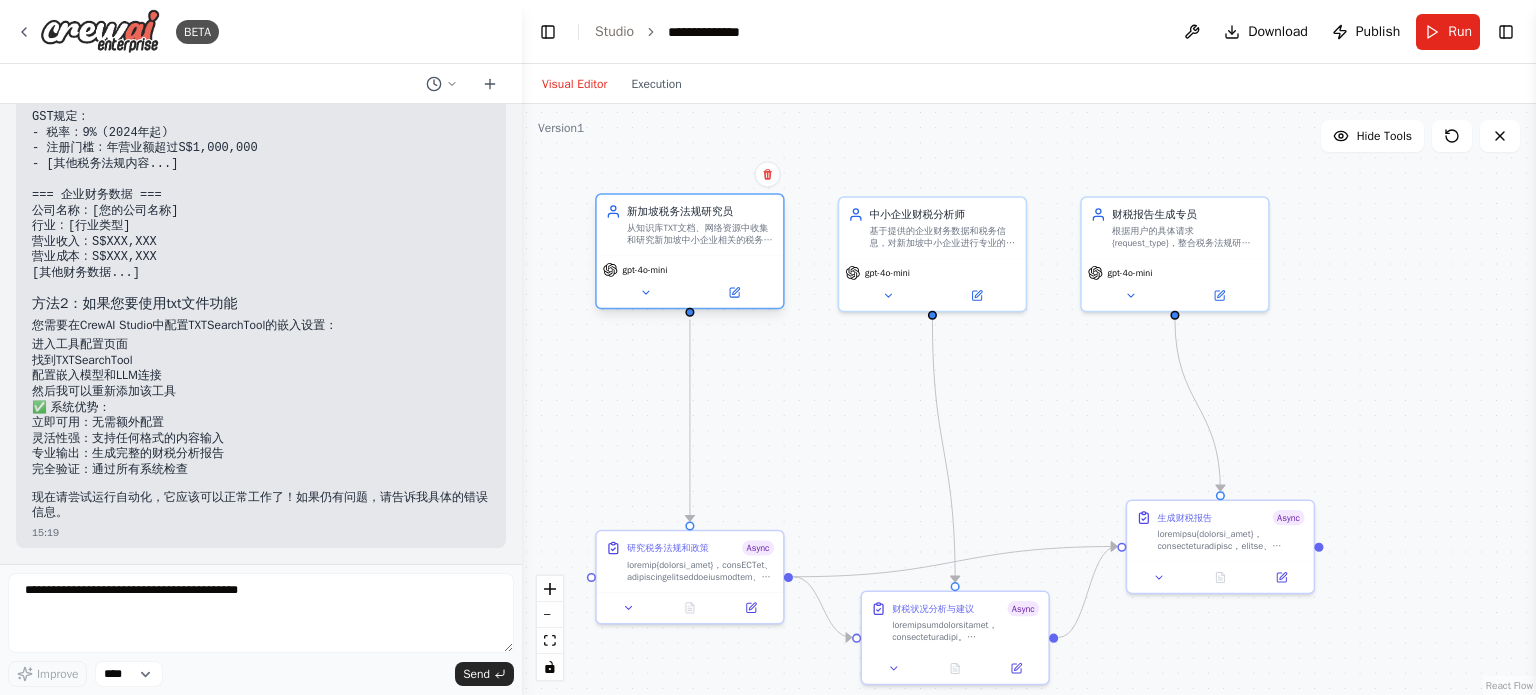 click on "从知识库TXT文档、网络资源中收集和研究新加坡中小企业相关的税务法规、政策更新、合规要求和节税机会，为{request_type}提供准确的税务法规基础" at bounding box center [700, 234] 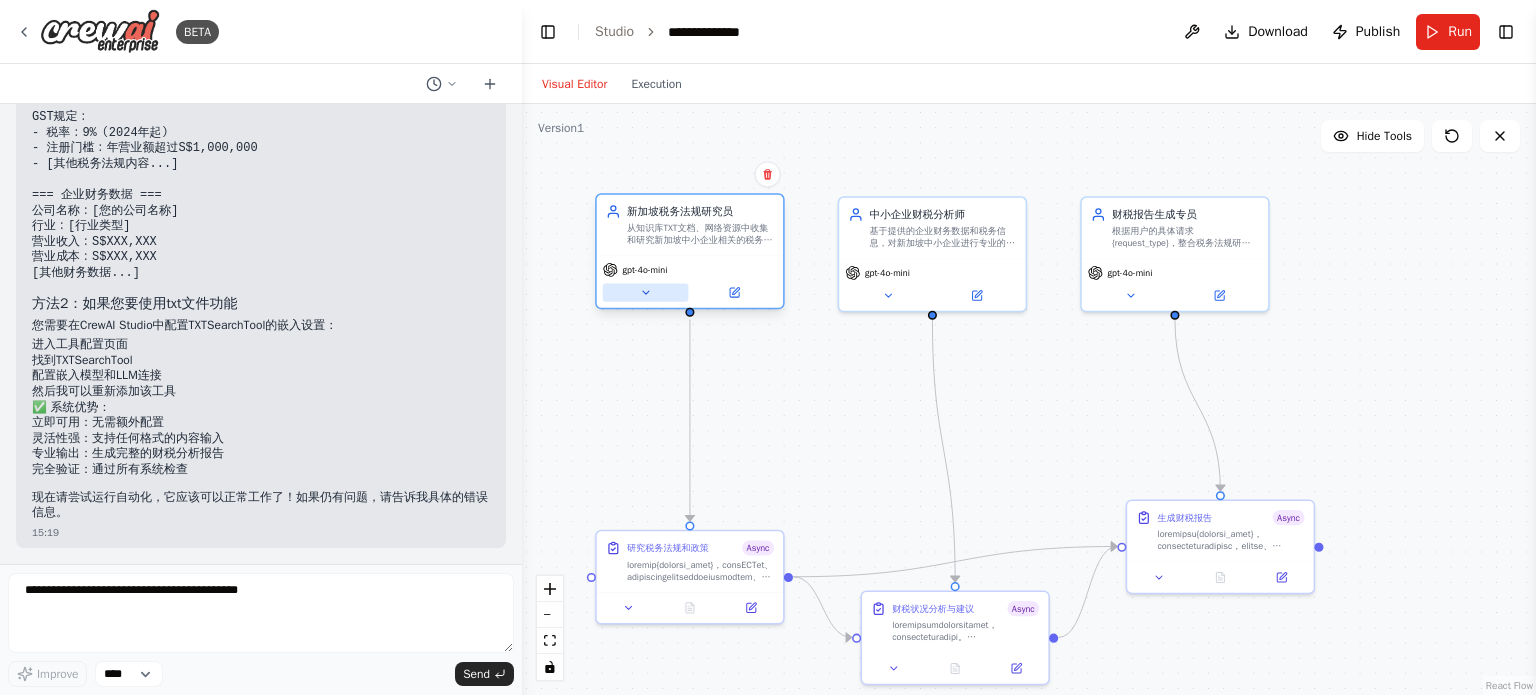 click at bounding box center [646, 292] 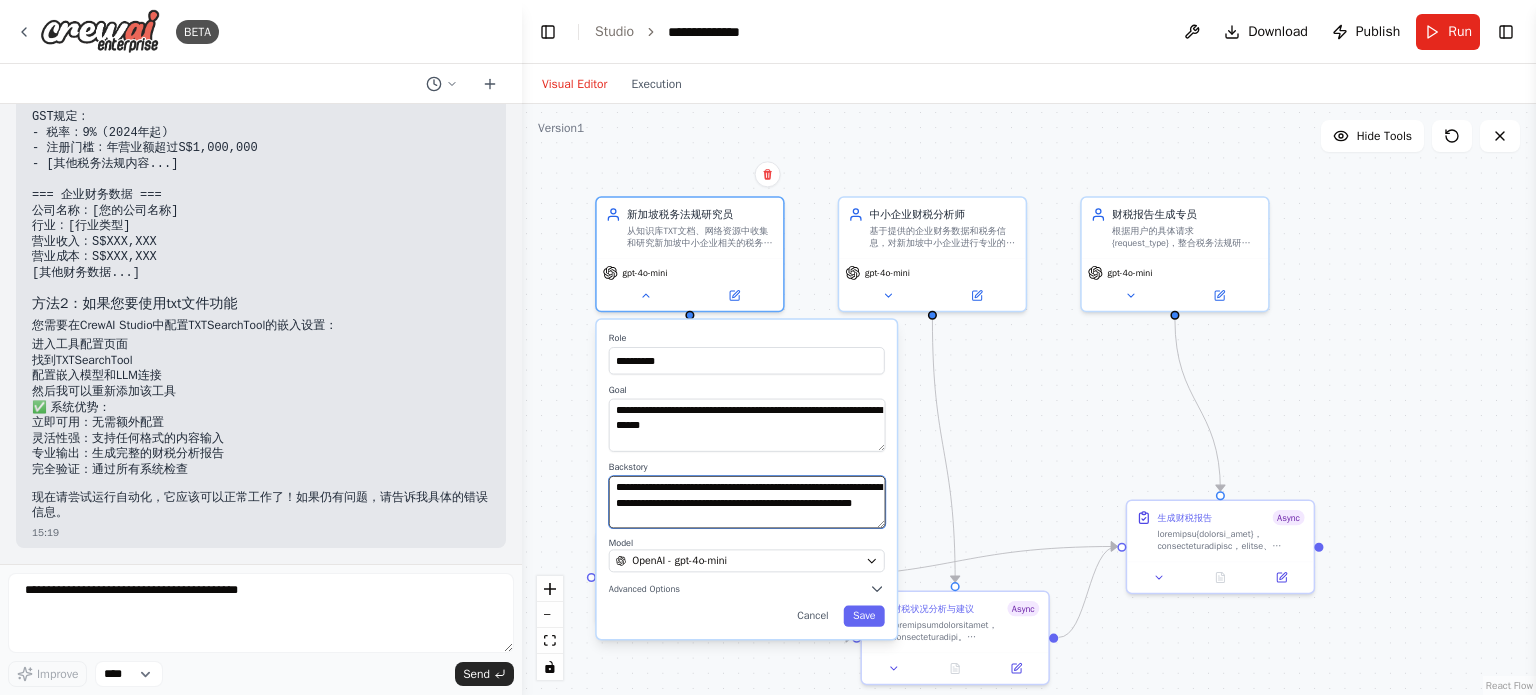 click on "**********" at bounding box center (747, 502) 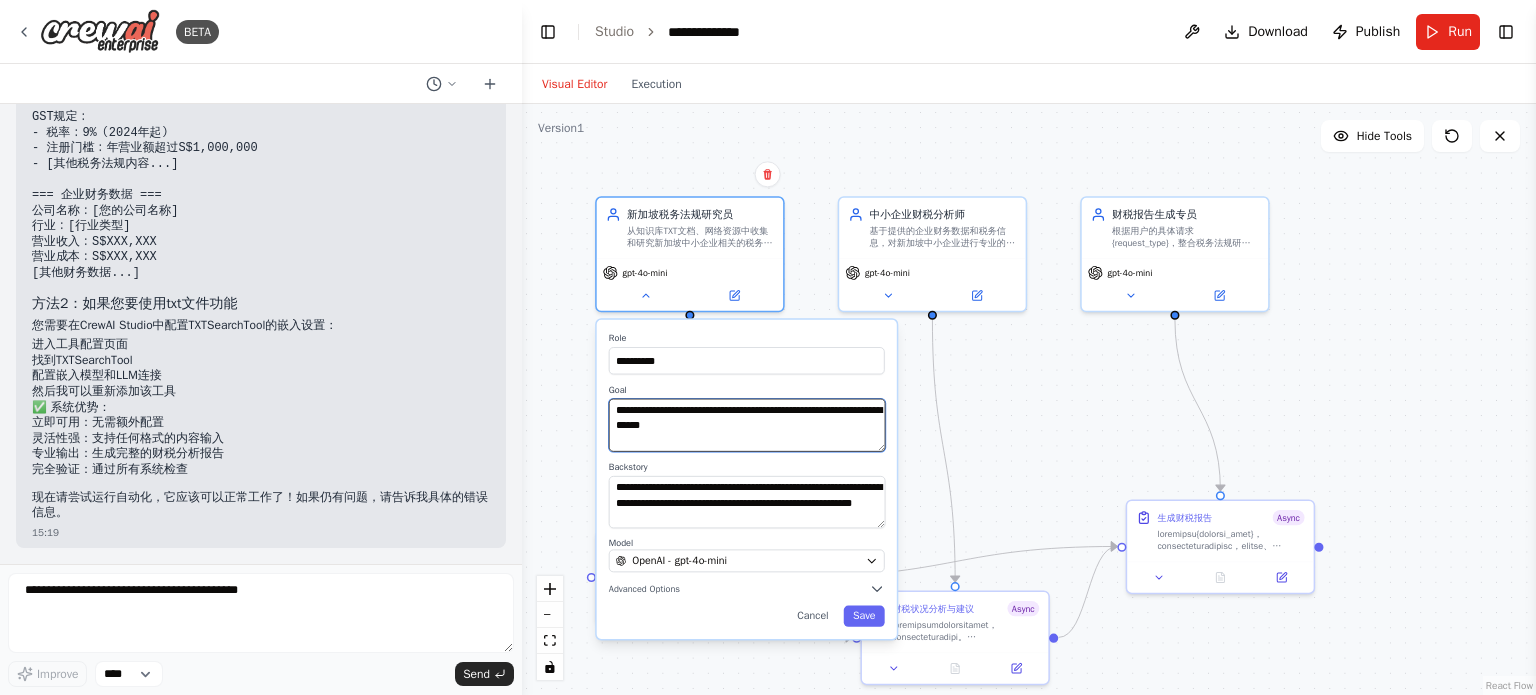 drag, startPoint x: 704, startPoint y: 424, endPoint x: 714, endPoint y: 459, distance: 36.40055 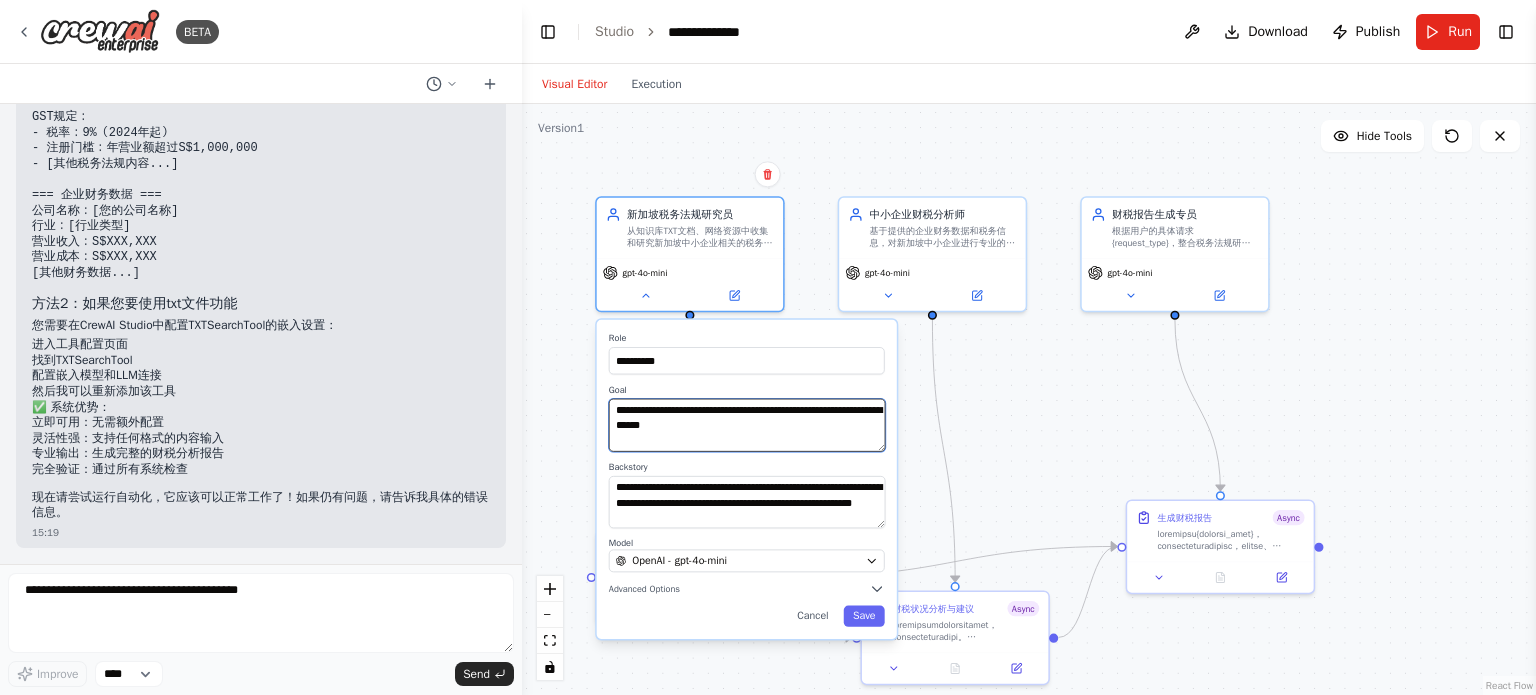 click on "**********" at bounding box center (747, 425) 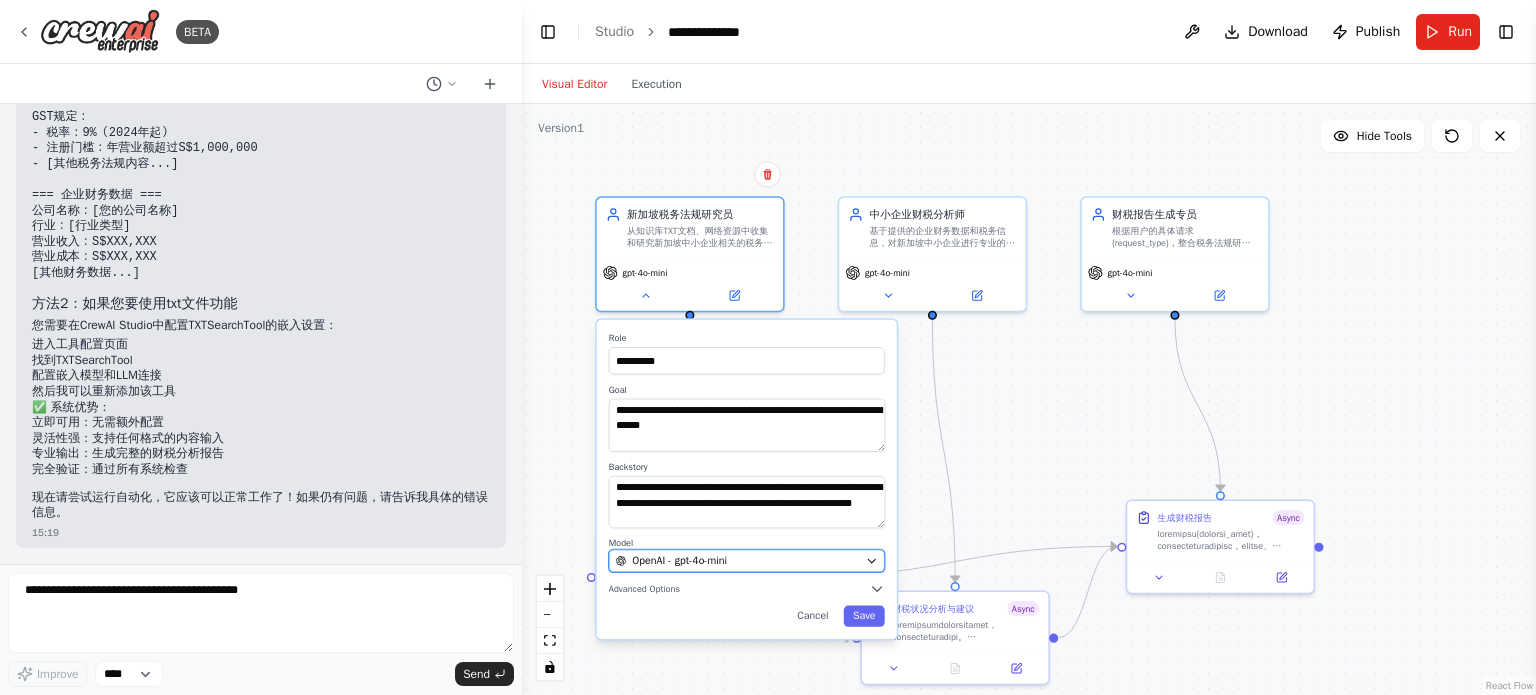 click on "OpenAI - gpt-4o-mini" at bounding box center (738, 560) 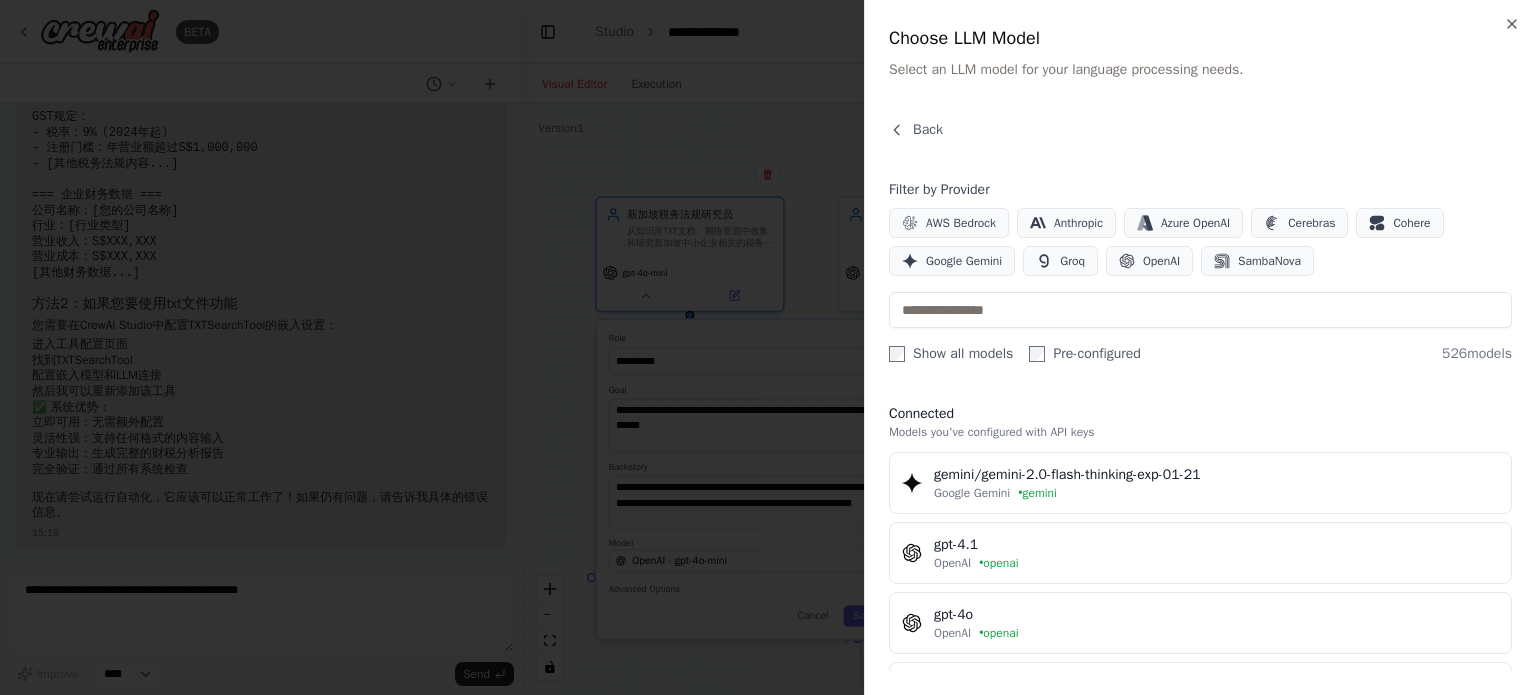 click at bounding box center (768, 347) 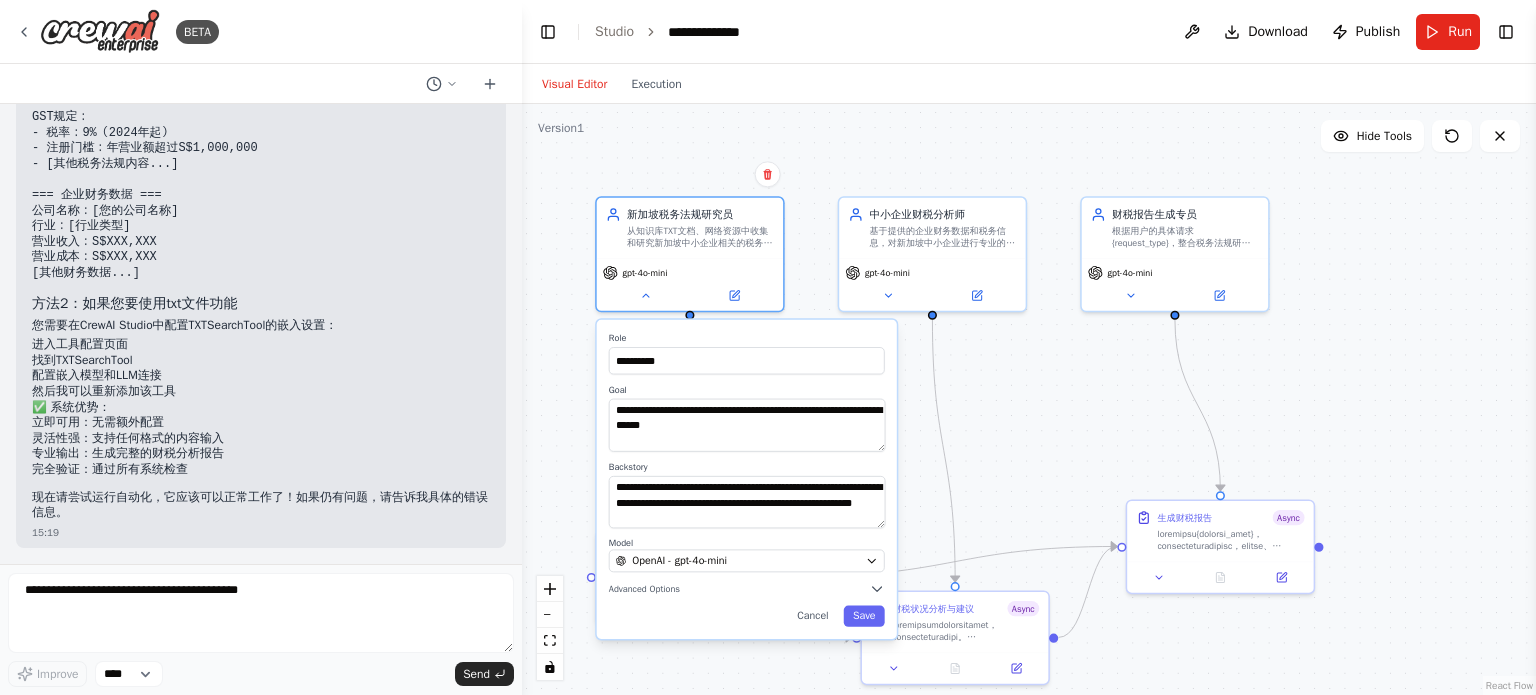 click on "**********" at bounding box center (747, 479) 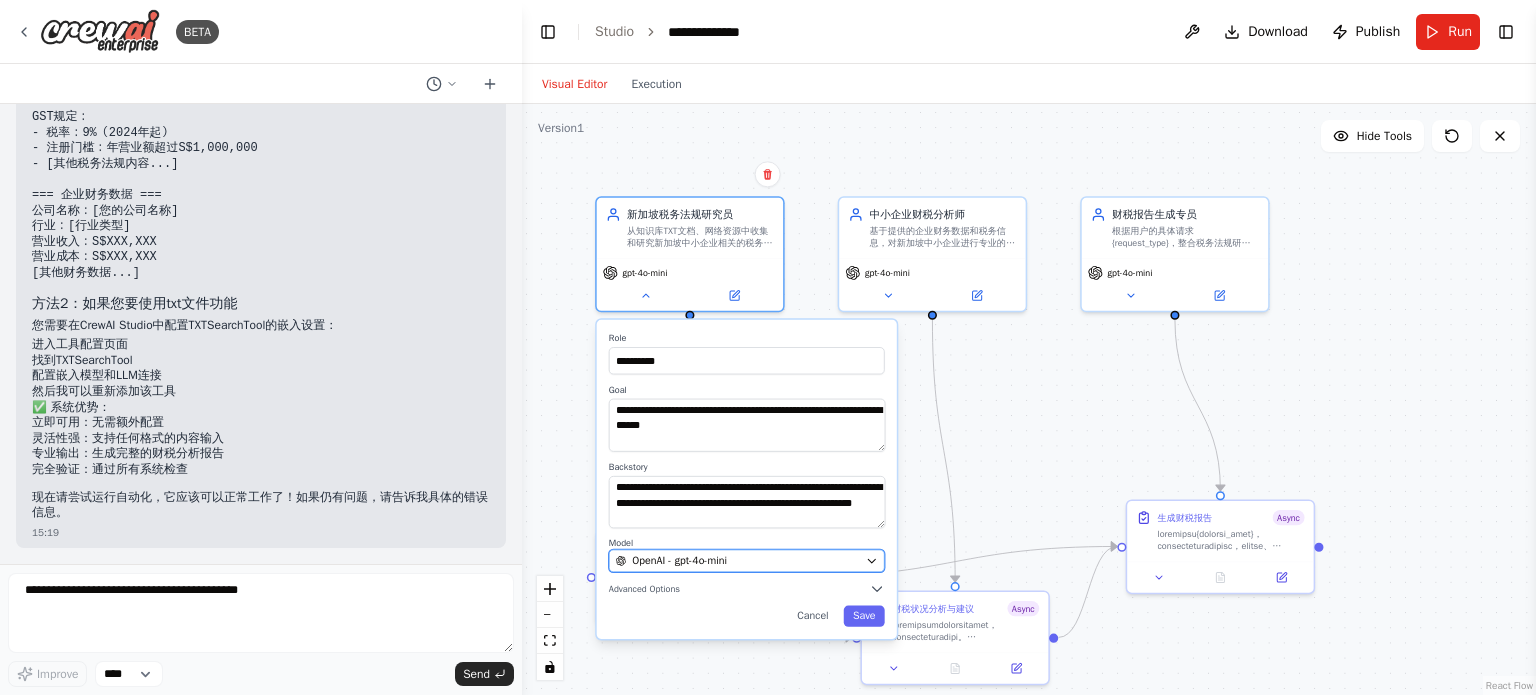 click on "OpenAI - gpt-4o-mini" at bounding box center [679, 560] 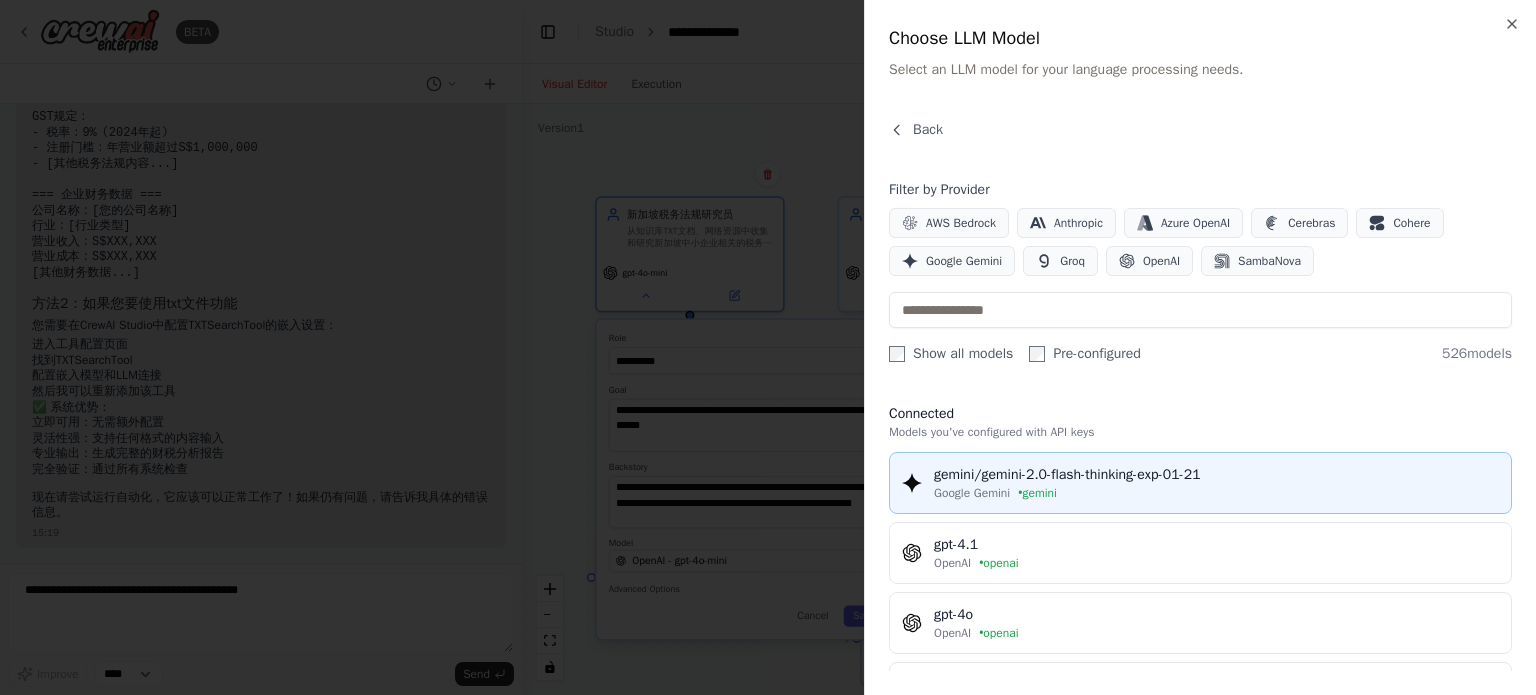 click on "gemini/gemini-2.0-flash-thinking-exp-01-21" at bounding box center (1216, 475) 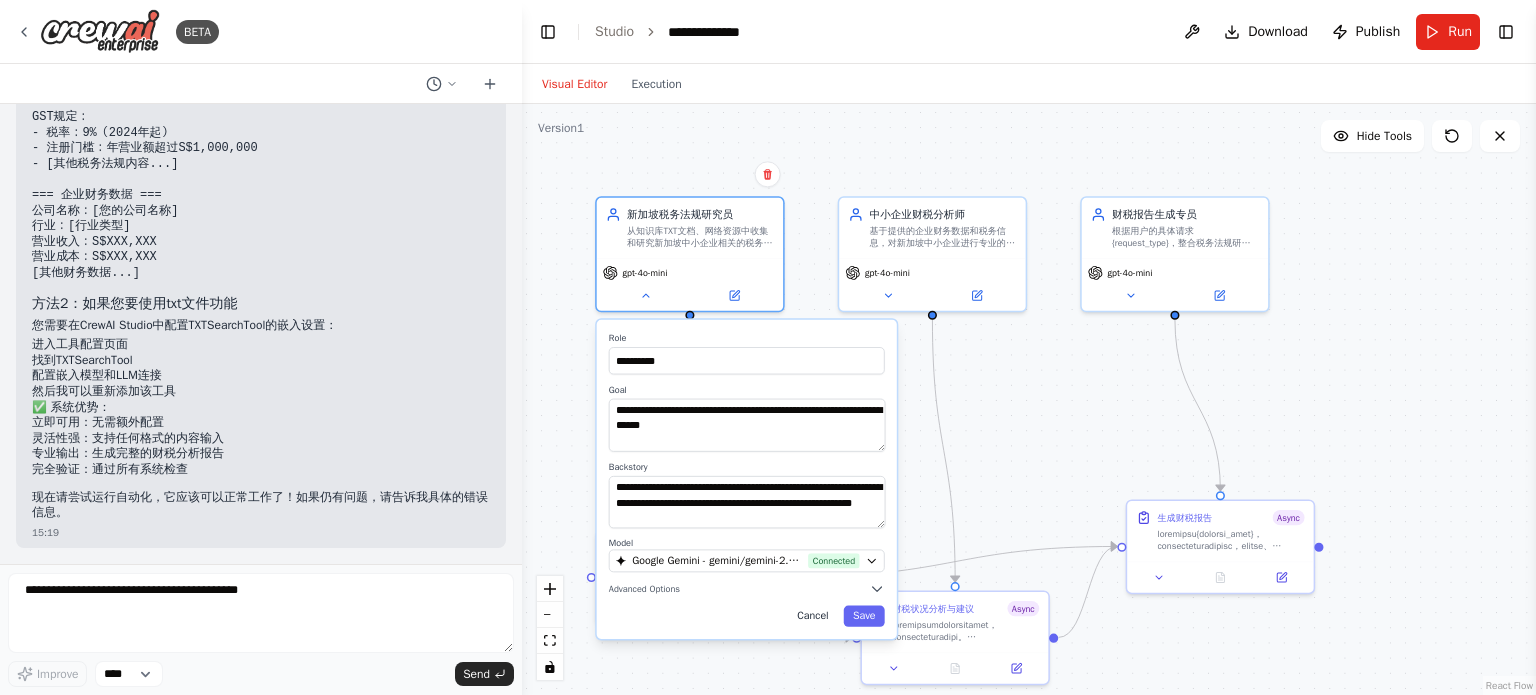 click on "Cancel" at bounding box center (813, 616) 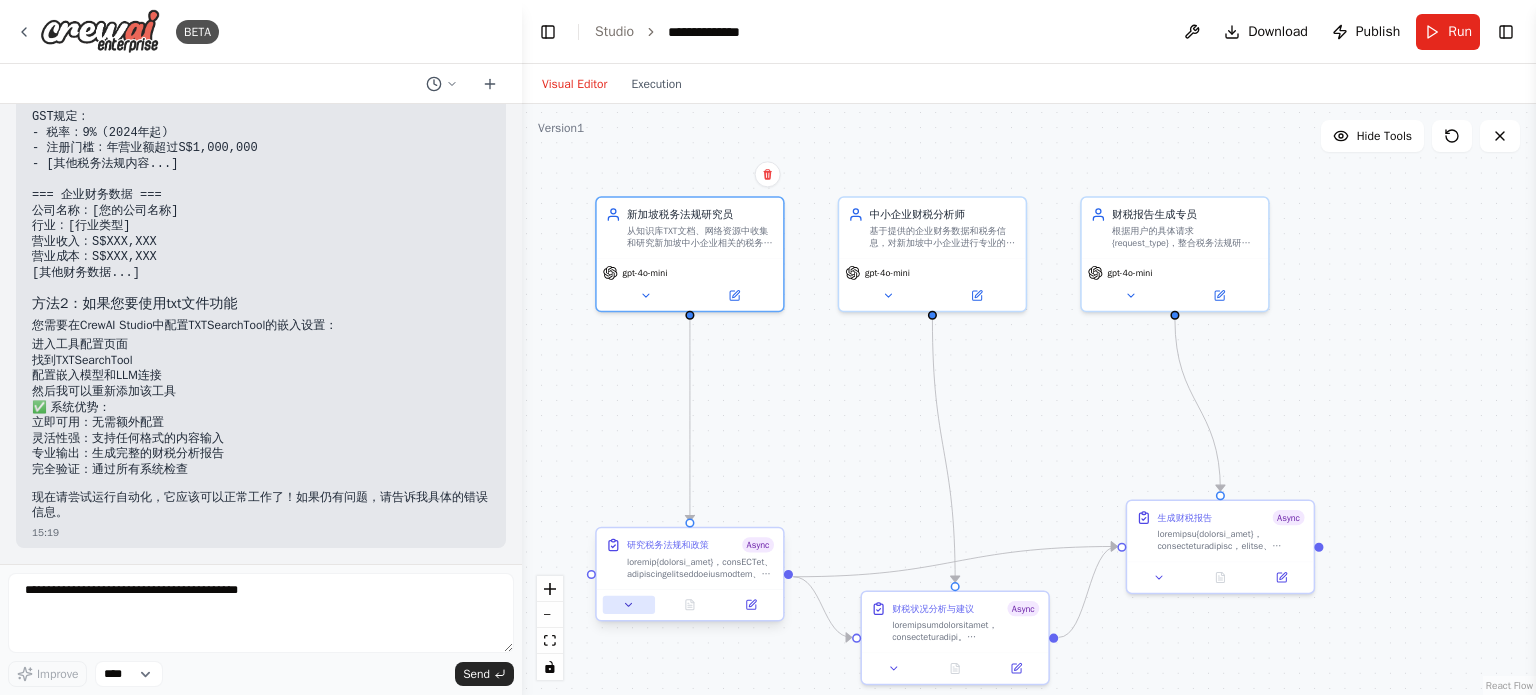 click 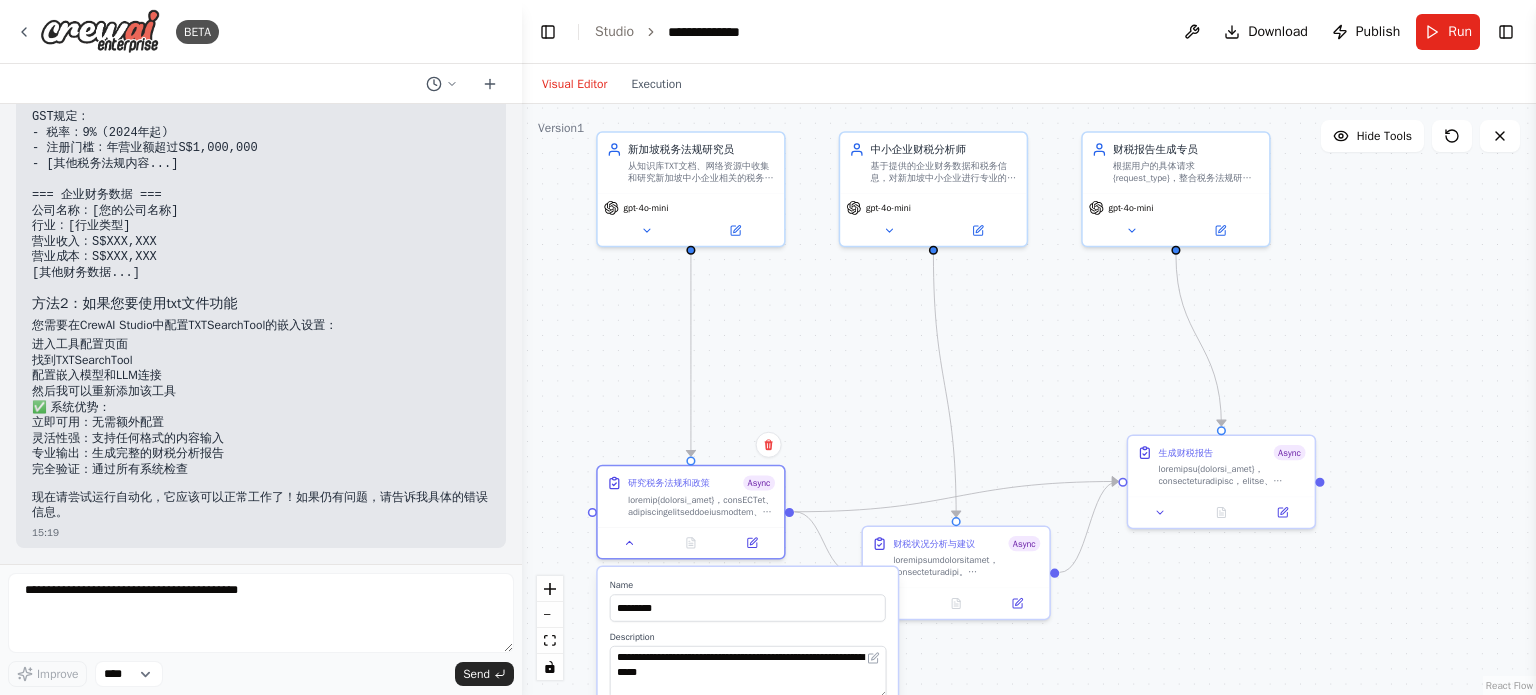 drag, startPoint x: 786, startPoint y: 407, endPoint x: 787, endPoint y: 342, distance: 65.00769 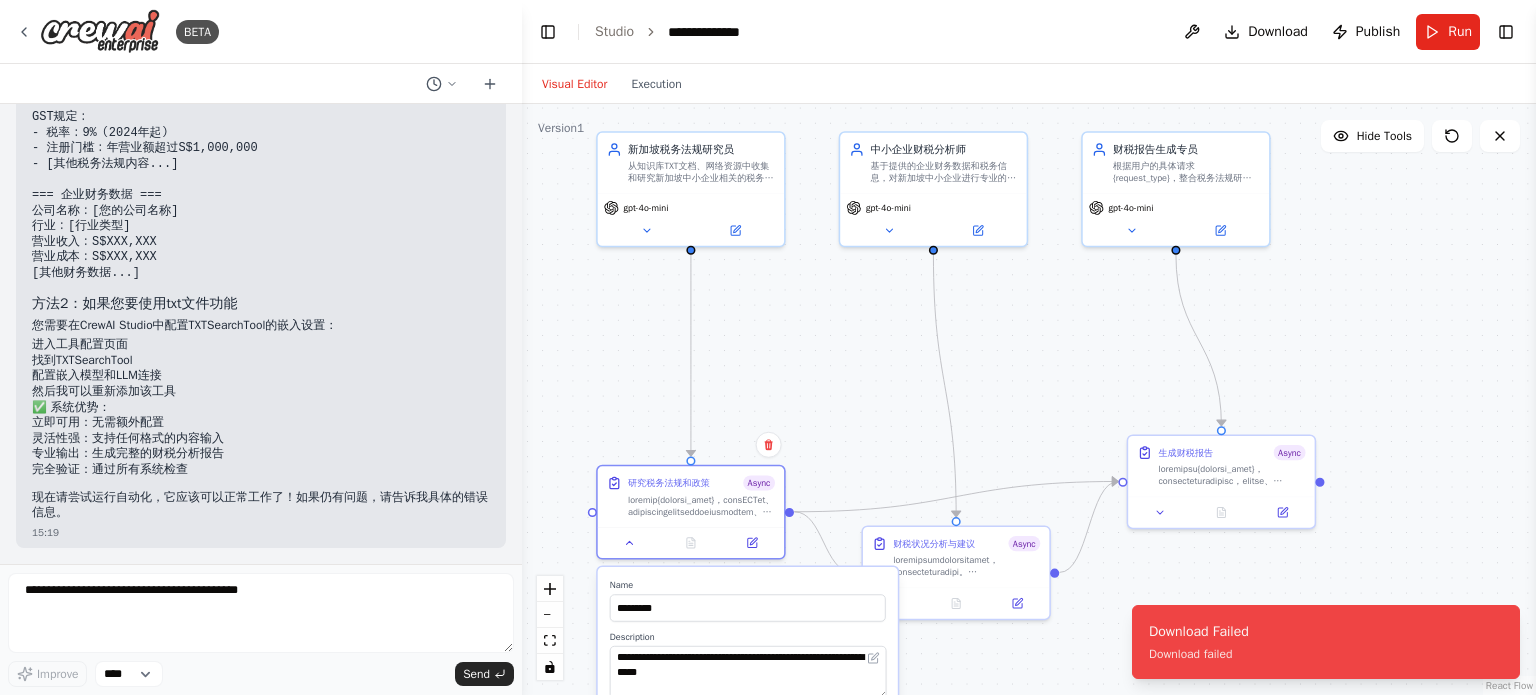 click on "Download" at bounding box center (1266, 32) 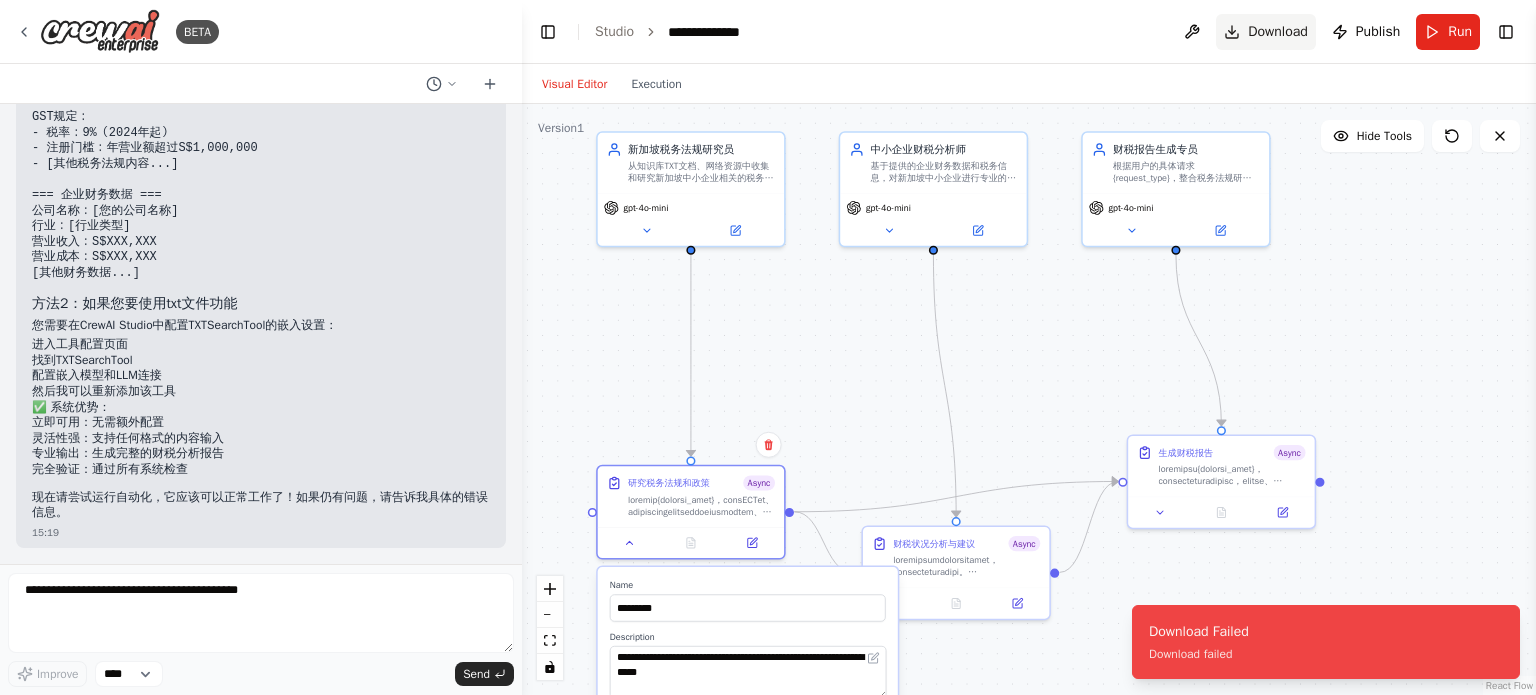 click on "Download" at bounding box center [1278, 32] 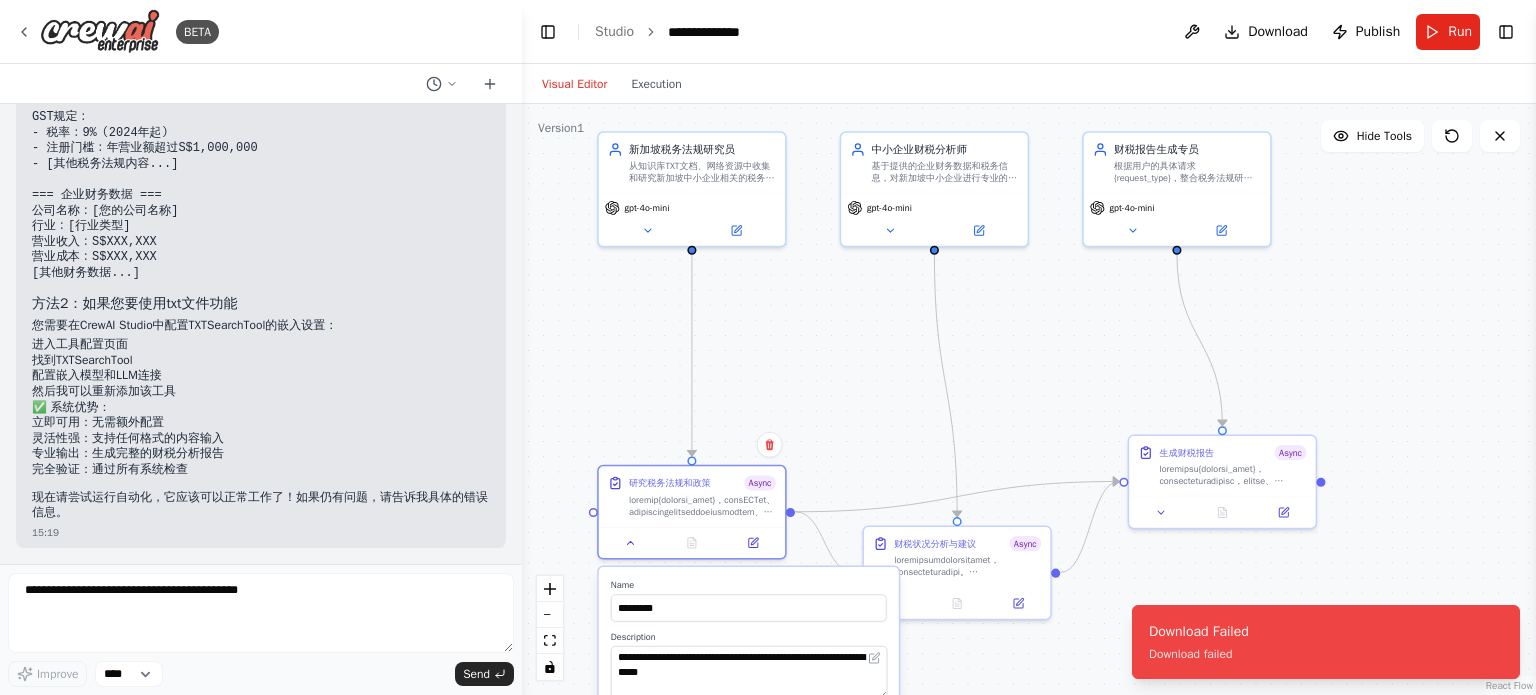 click on ".deletable-edge-delete-btn {
width: 20px;
height: 20px;
border: 0px solid #ffffff;
color: #6b7280;
background-color: #f8fafc;
cursor: pointer;
border-radius: 50%;
font-size: 12px;
padding: 3px;
display: flex;
align-items: center;
justify-content: center;
transition: all 0.2s cubic-bezier(0.4, 0, 0.2, 1);
box-shadow: 0 2px 4px rgba(0, 0, 0, 0.1);
}
.deletable-edge-delete-btn:hover {
background-color: #ef4444;
color: #ffffff;
border-color: #dc2626;
transform: scale(1.1);
box-shadow: 0 4px 12px rgba(239, 68, 68, 0.4);
}
.deletable-edge-delete-btn:active {
transform: scale(0.95);
box-shadow: 0 2px 4px rgba(239, 68, 68, 0.3);
}
新加坡税务法规研究员 gpt-4o-mini gpt-4o-mini gpt-4o-mini" at bounding box center [1029, 399] 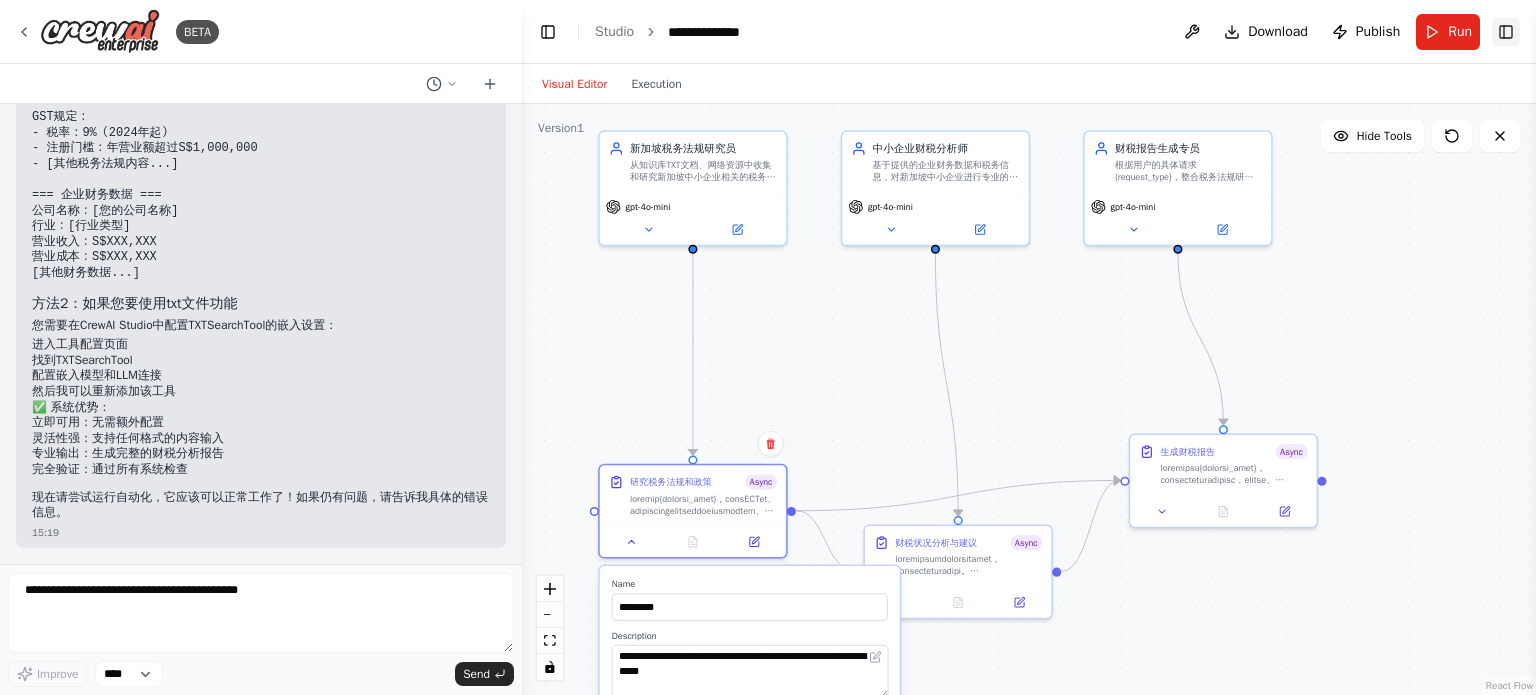 click on "Toggle Right Sidebar" at bounding box center (1506, 32) 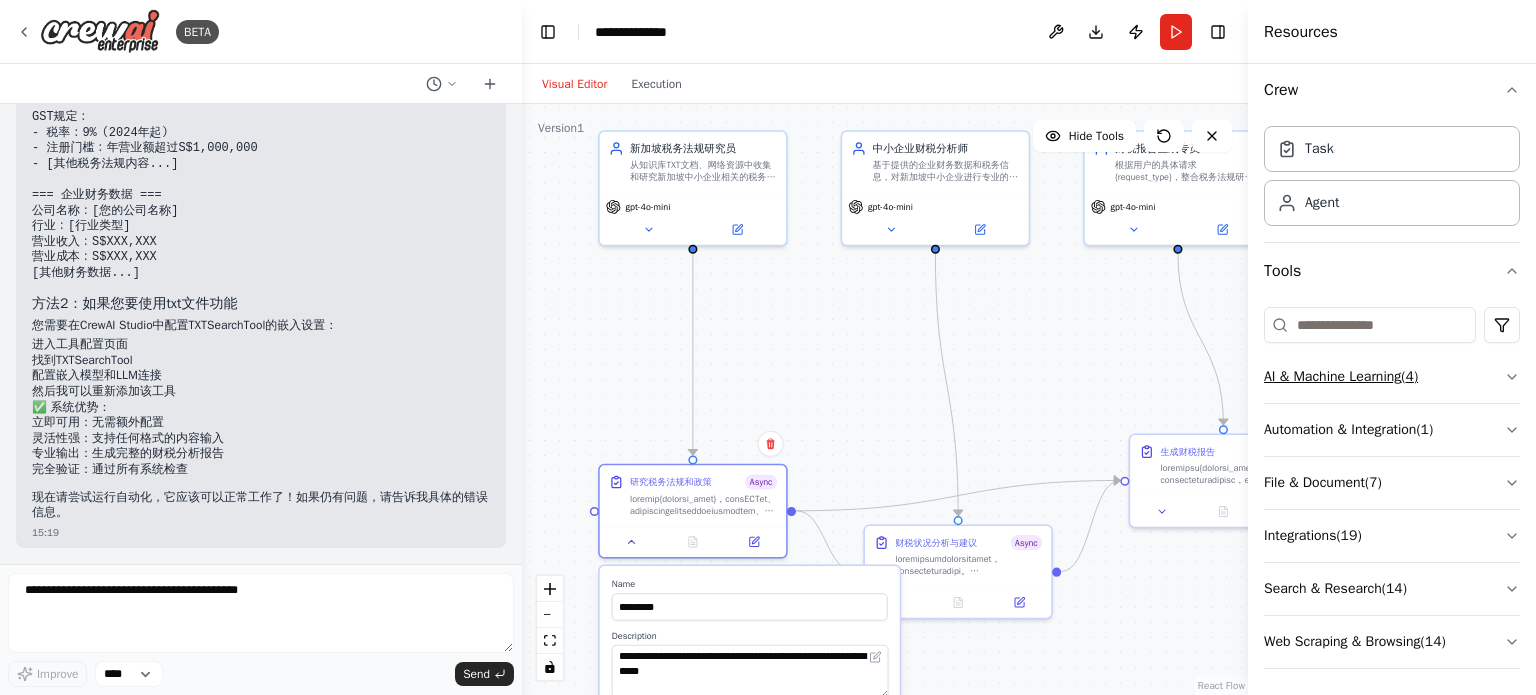 scroll, scrollTop: 13, scrollLeft: 0, axis: vertical 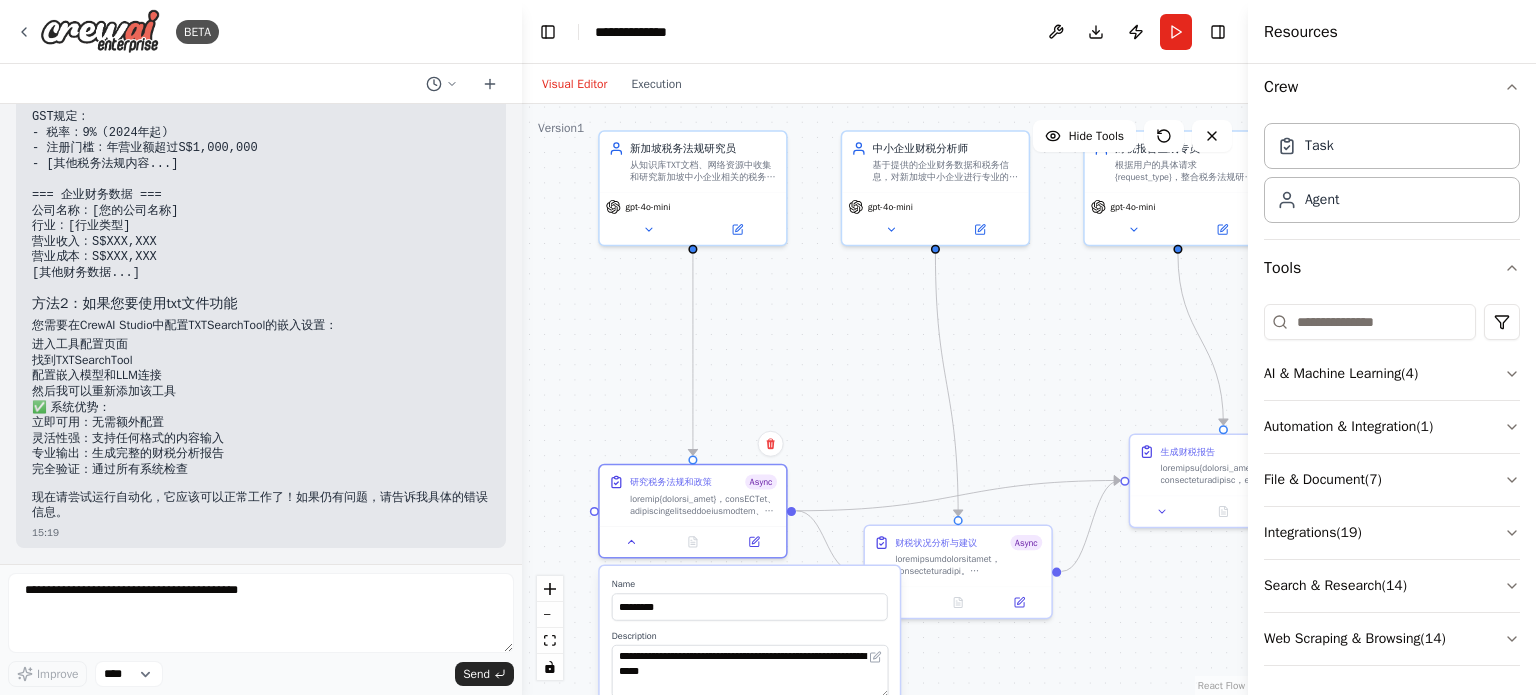 click on "Crew Task Agent Tools AI & Machine Learning  ( 4 ) Automation & Integration  ( 1 ) File & Document  ( 7 ) Integrations  ( 19 ) Search & Research  ( 14 ) Web Scraping & Browsing  ( 14 )" at bounding box center [1392, 379] 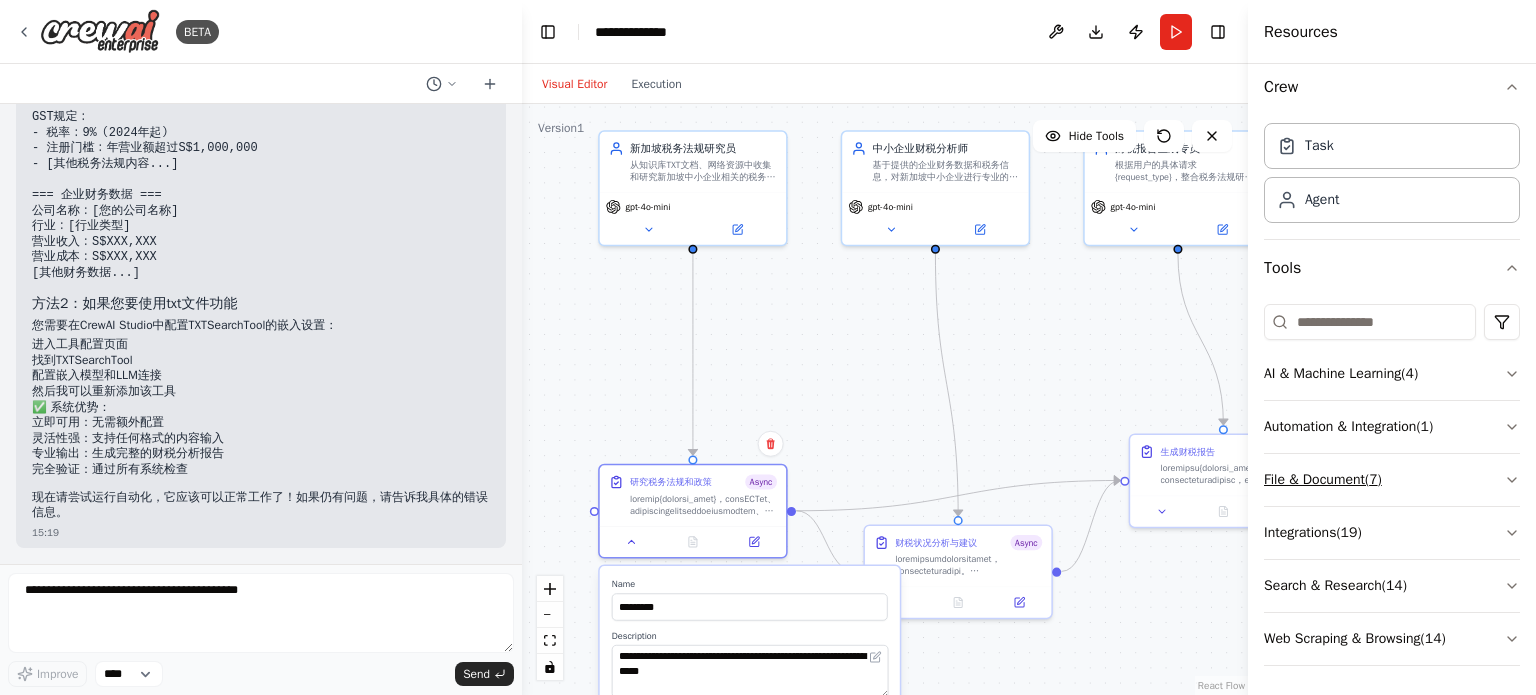 click 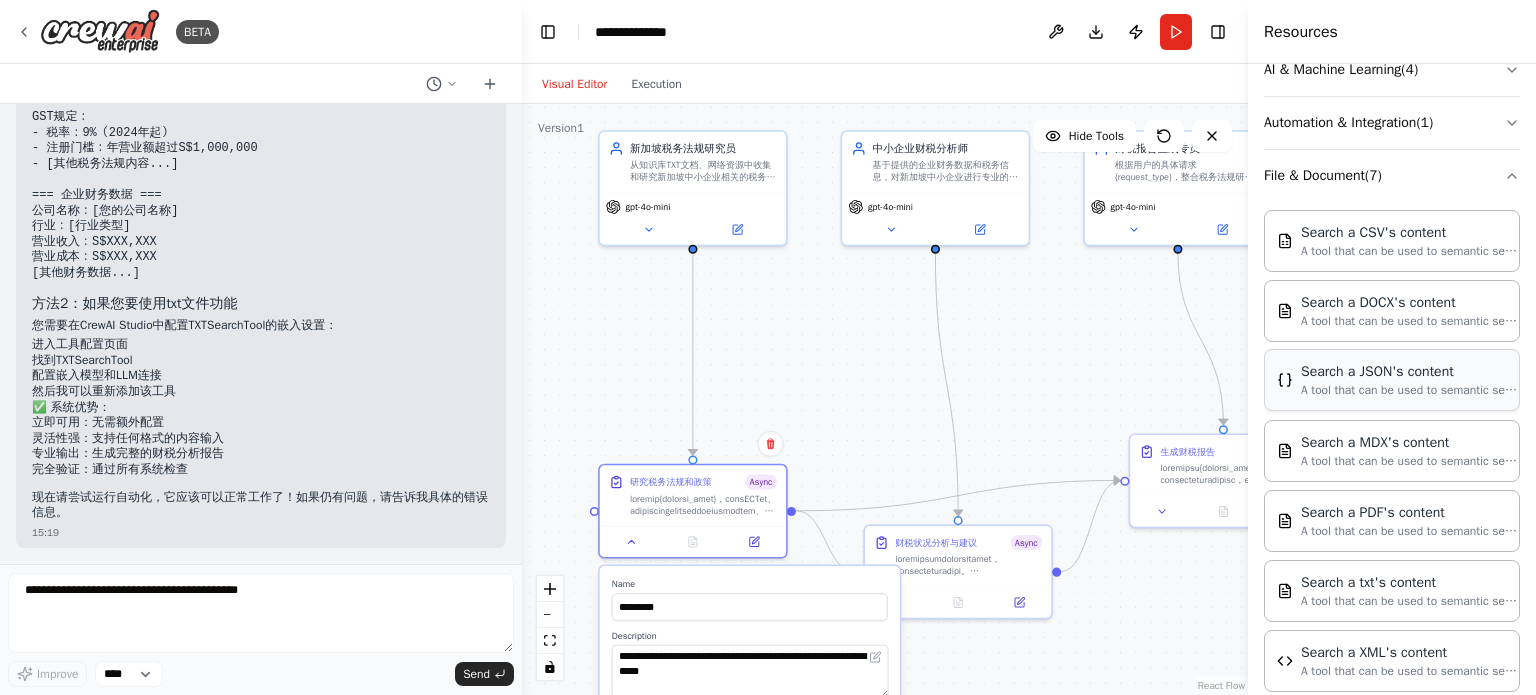 scroll, scrollTop: 313, scrollLeft: 0, axis: vertical 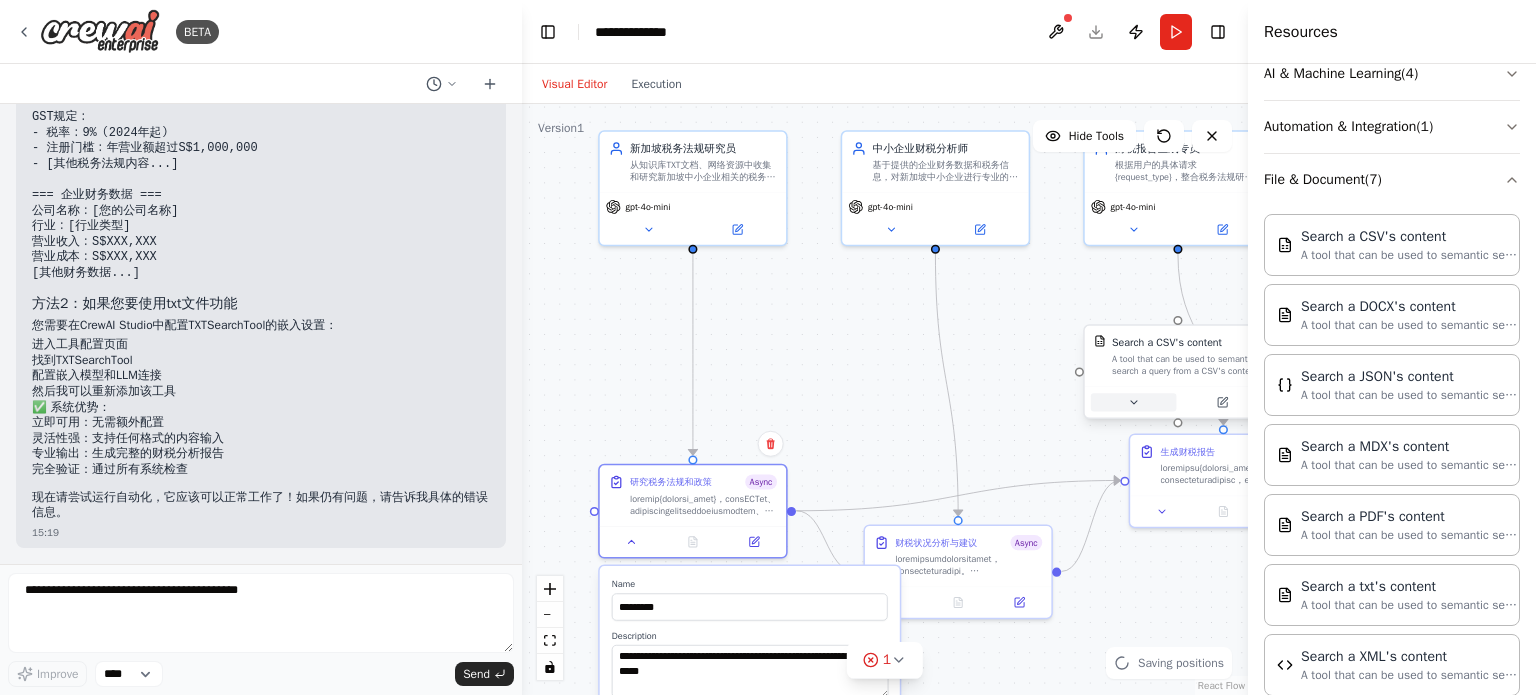 click 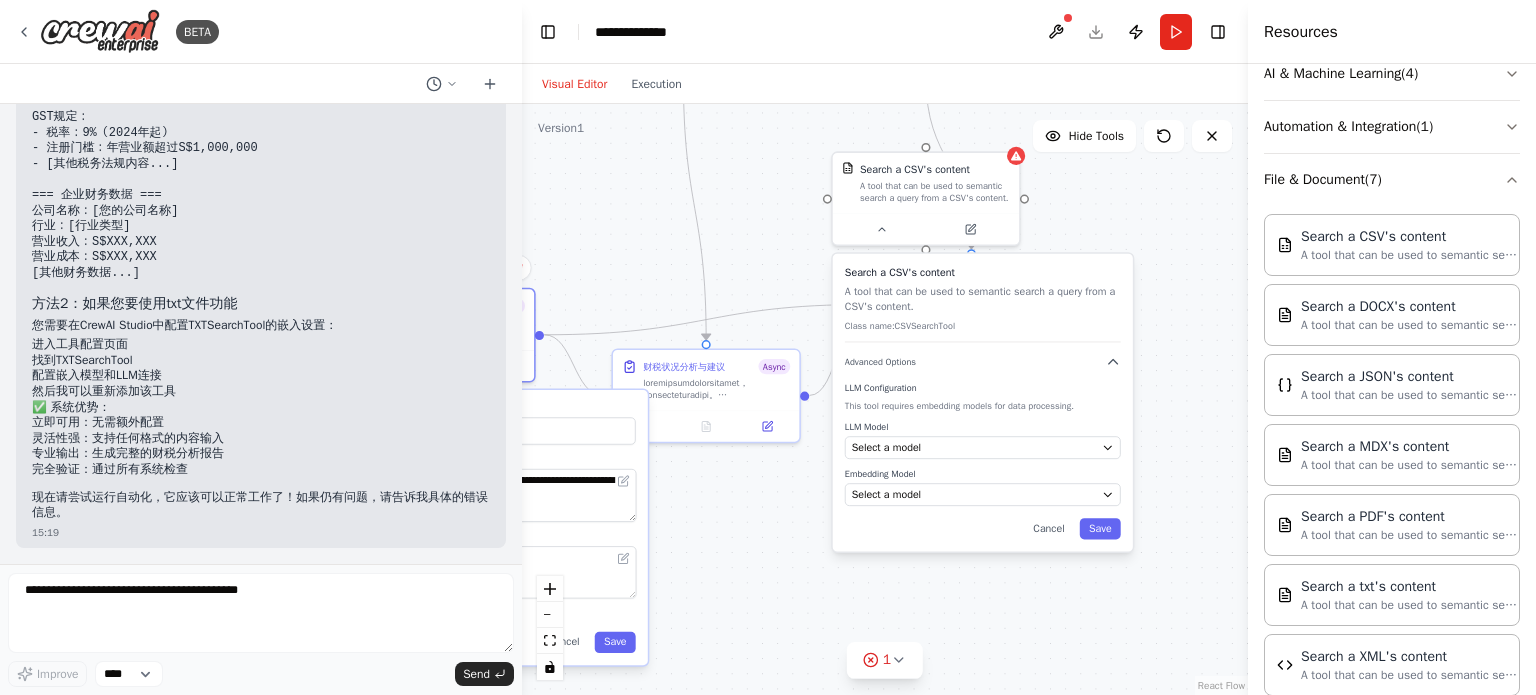 drag, startPoint x: 1012, startPoint y: 411, endPoint x: 768, endPoint y: 239, distance: 298.52972 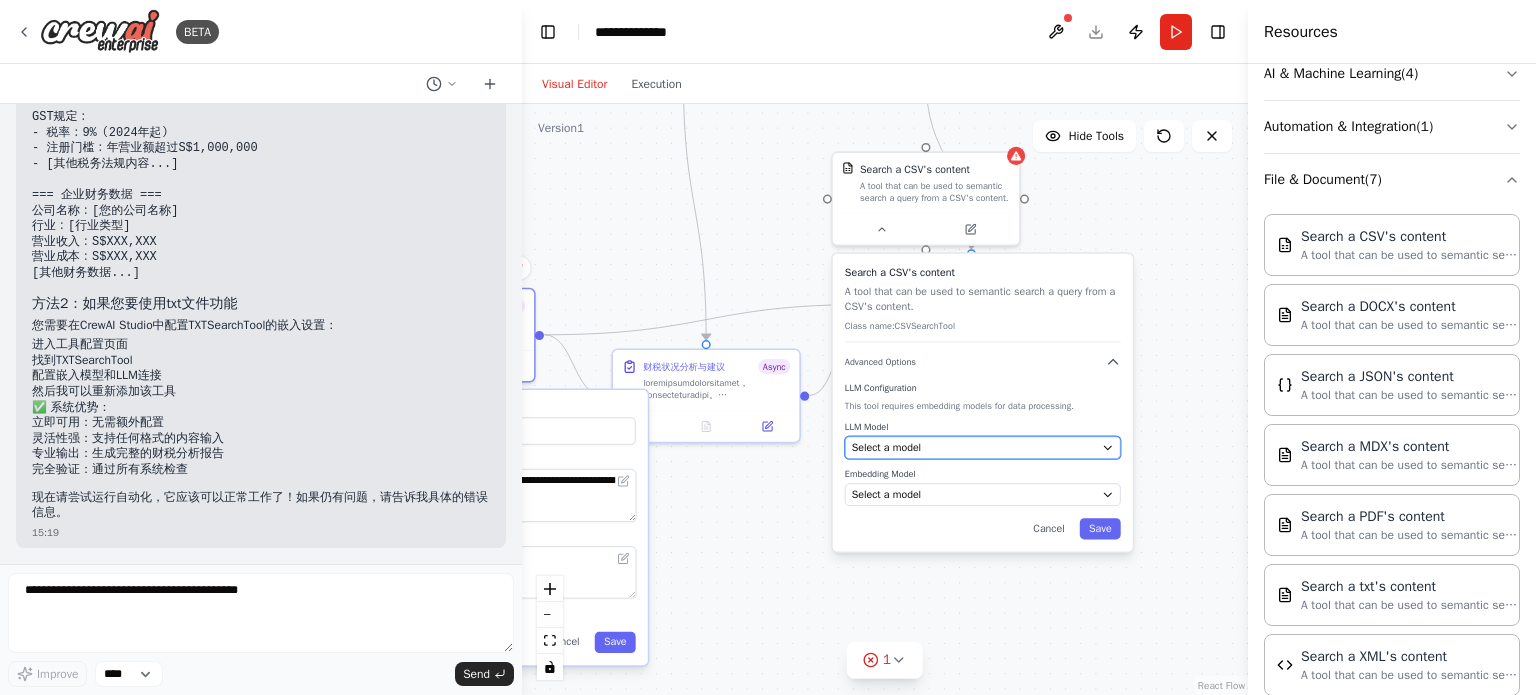 click on "Select a model" at bounding box center (974, 447) 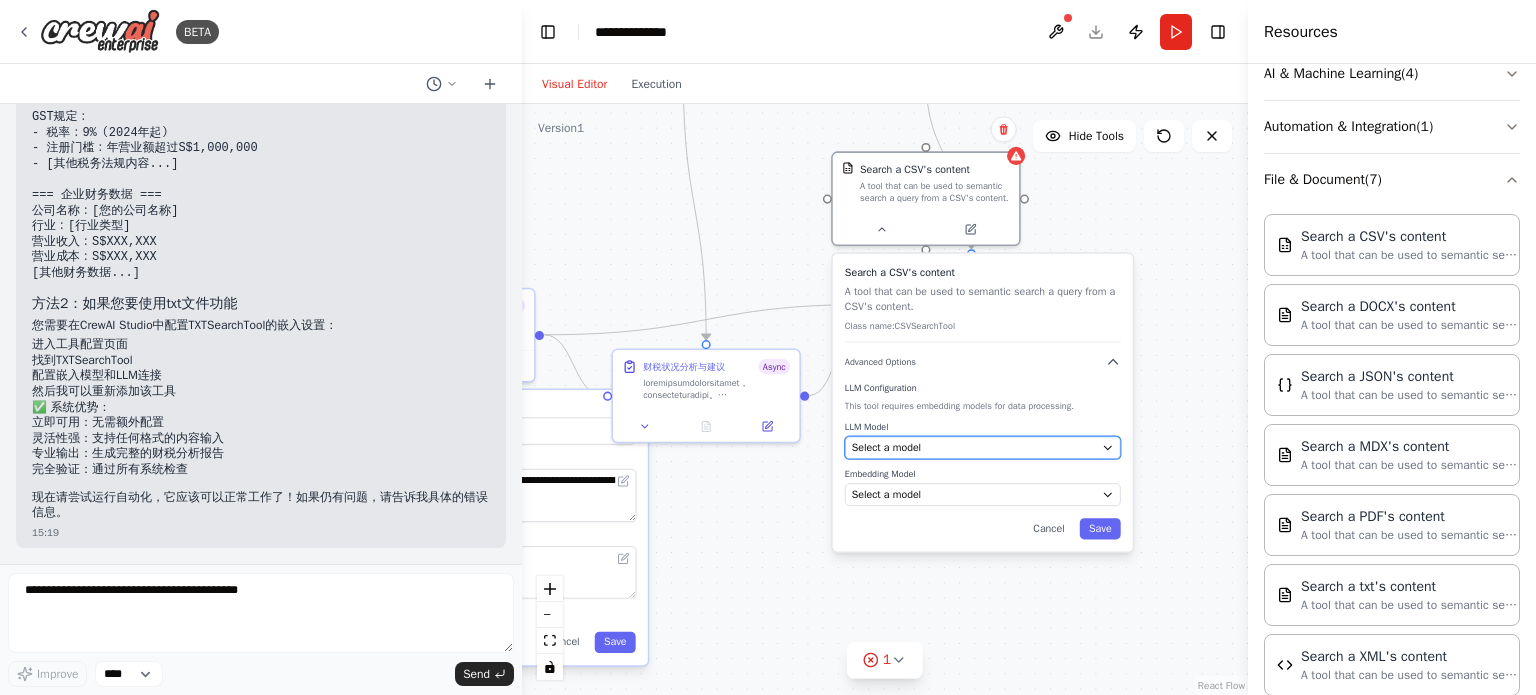 click on "Select a model" at bounding box center (974, 447) 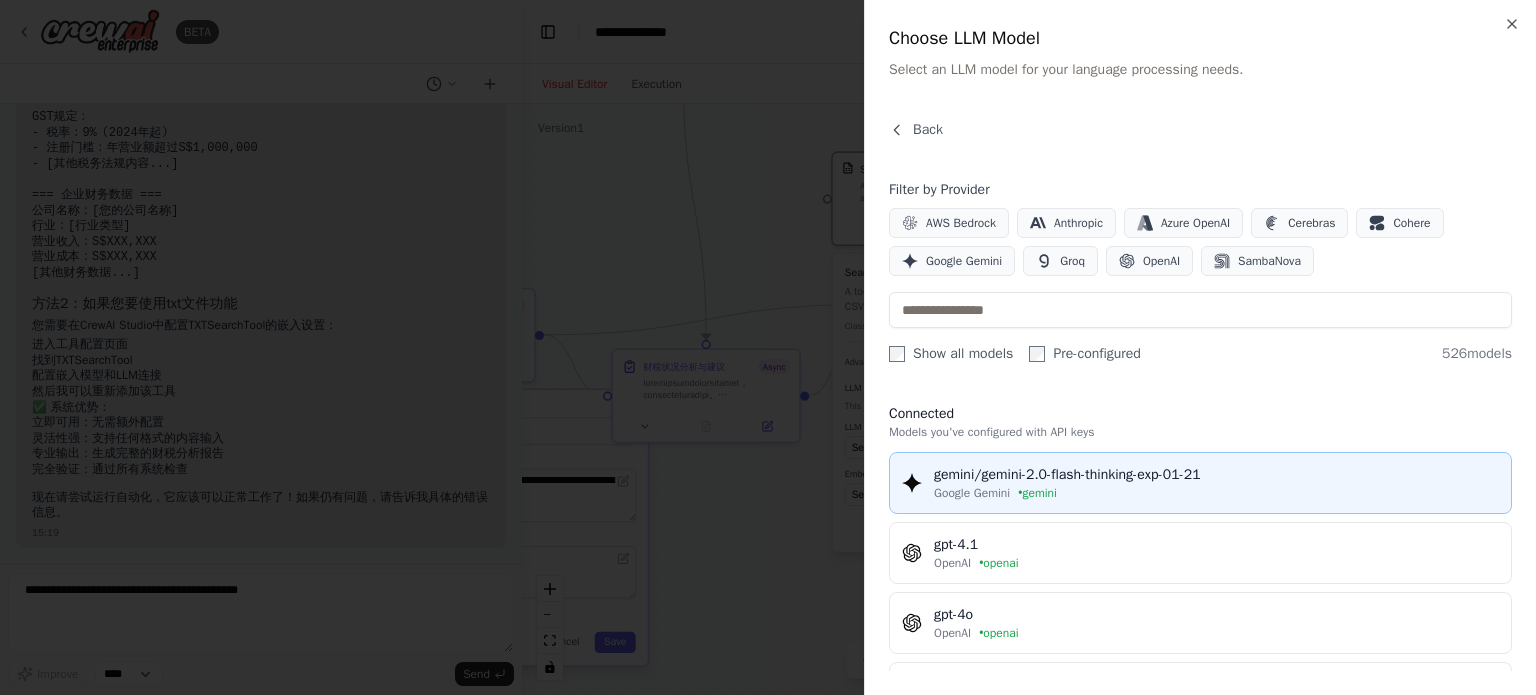 click on "•  gemini" at bounding box center (1037, 493) 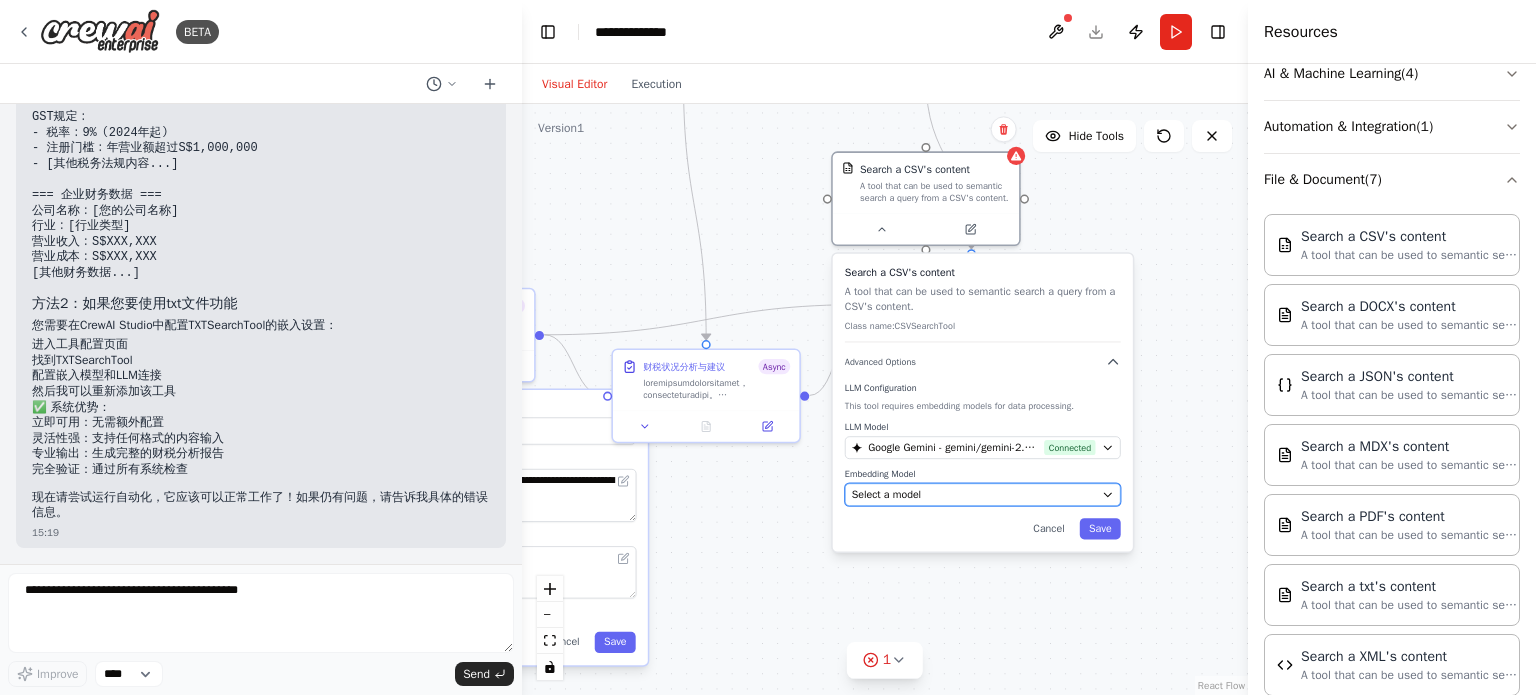 click on "Select a model" at bounding box center [974, 494] 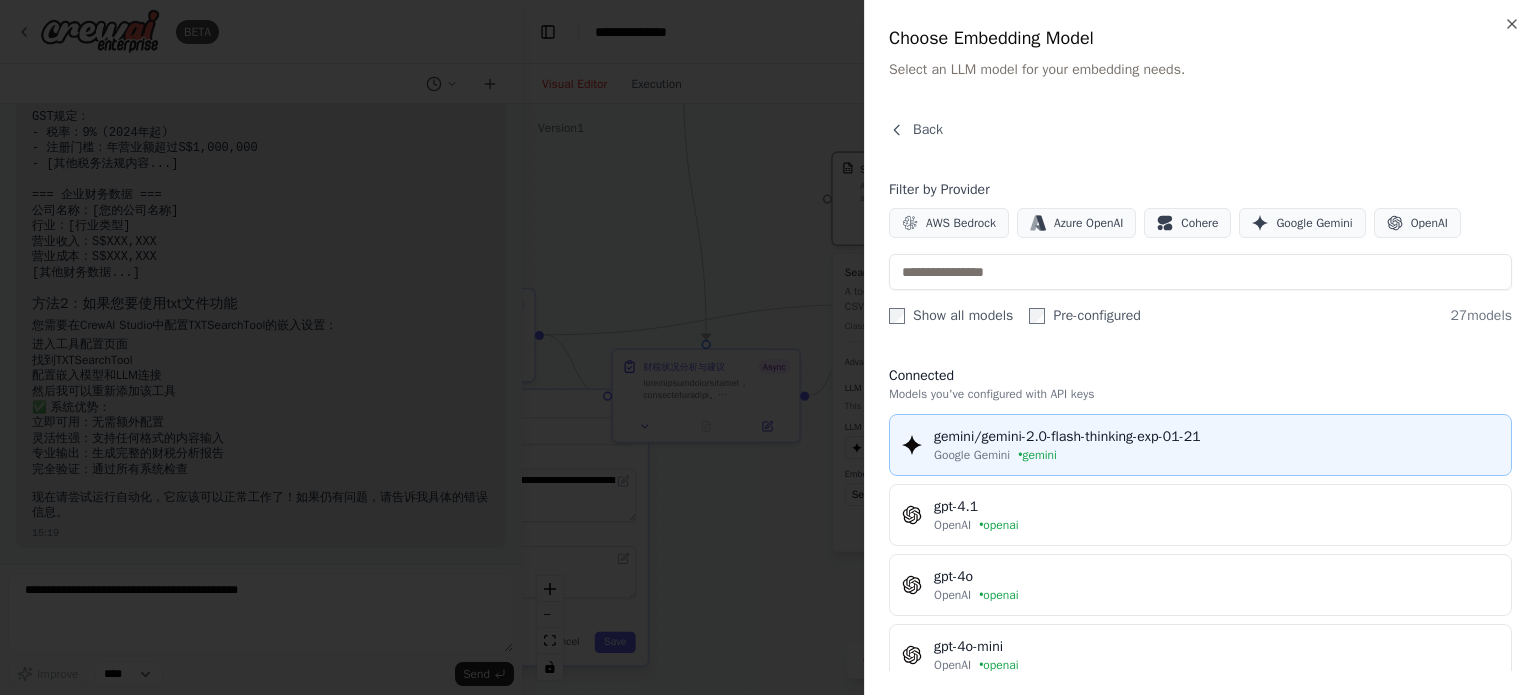 click on "Google Gemini •  gemini" at bounding box center [1216, 455] 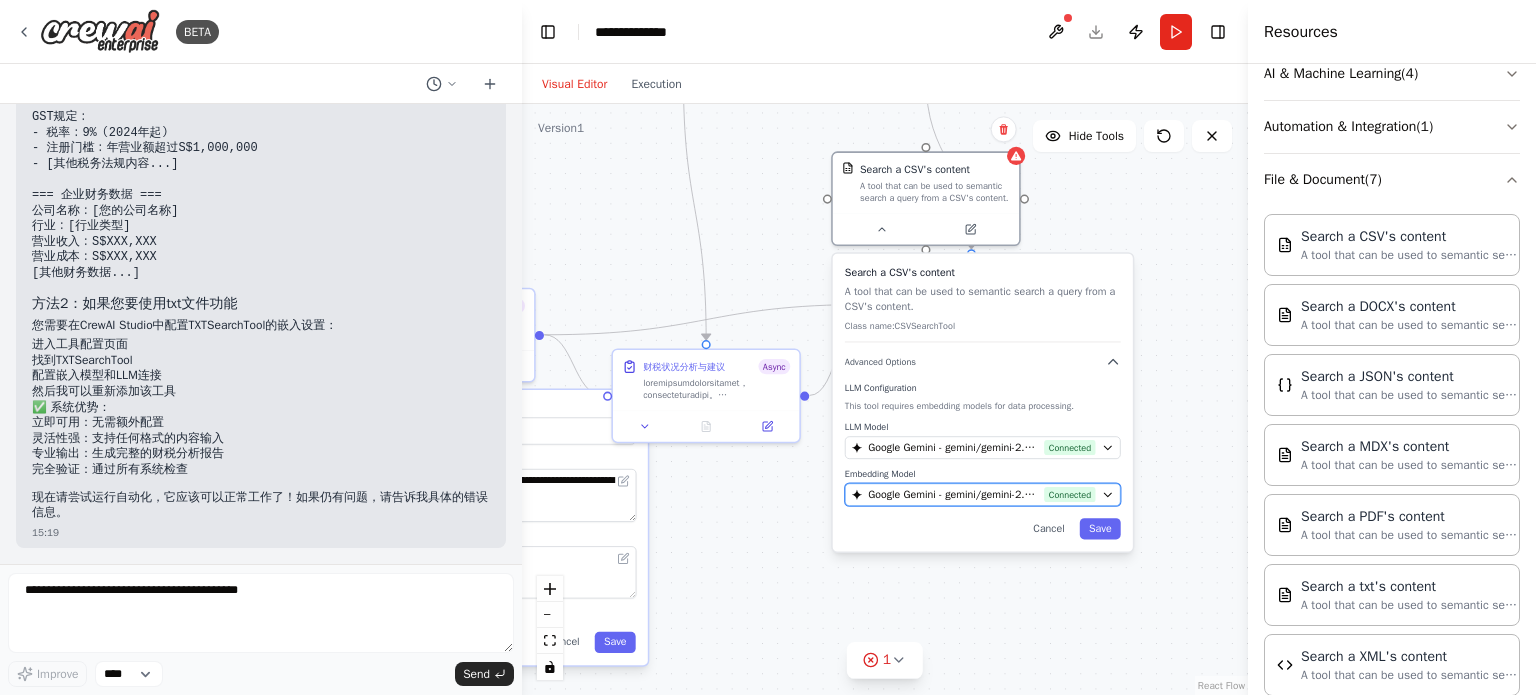 click on "Google Gemini - gemini/gemini-2.0-flash-thinking-exp-01-21 (gemini)" at bounding box center (953, 494) 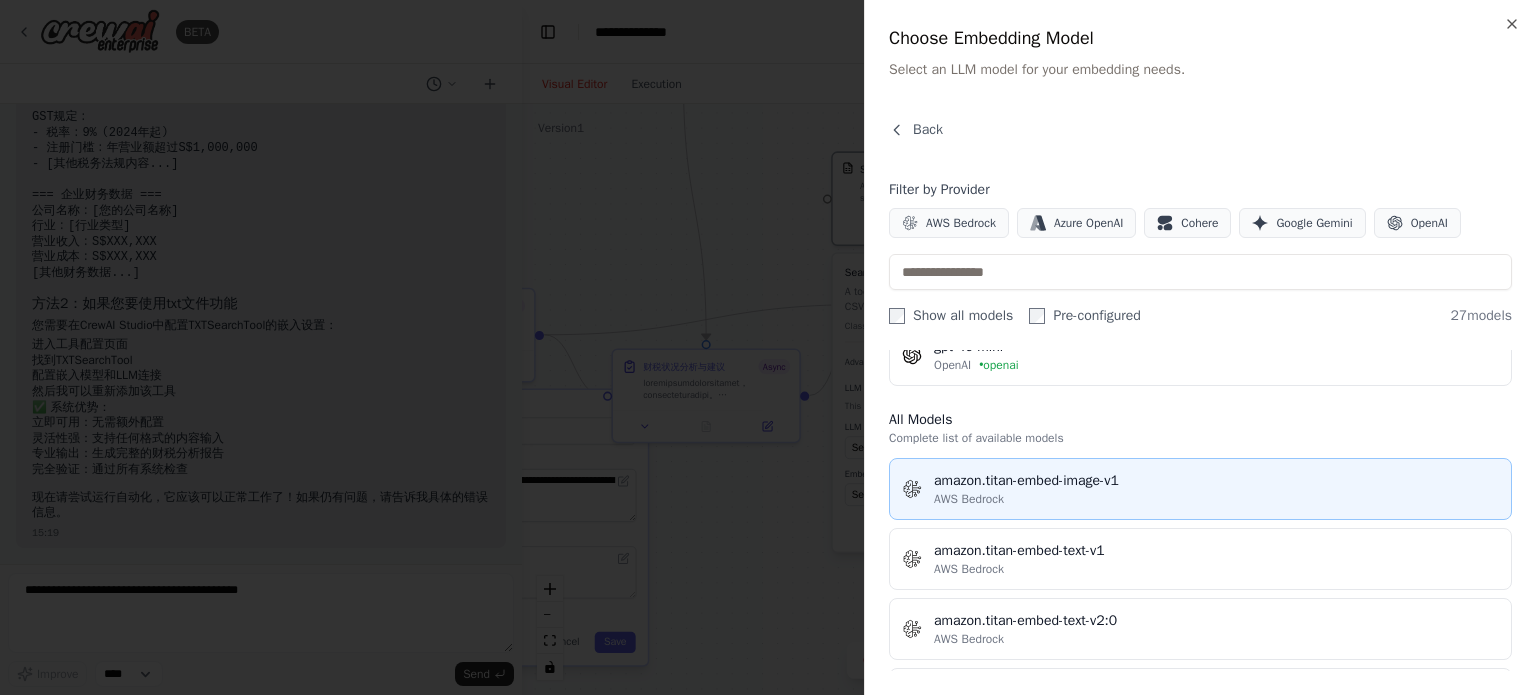 scroll, scrollTop: 400, scrollLeft: 0, axis: vertical 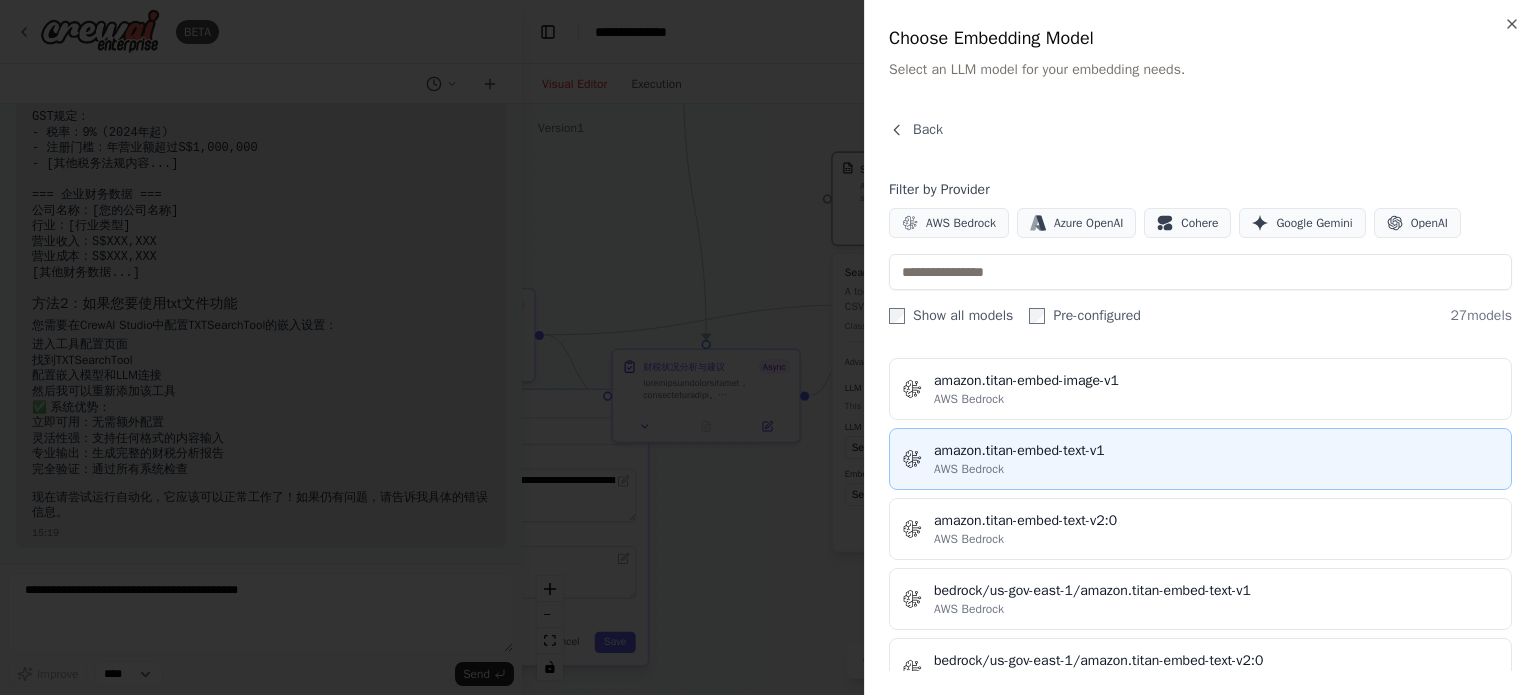 click on "AWS Bedrock" at bounding box center (1216, 469) 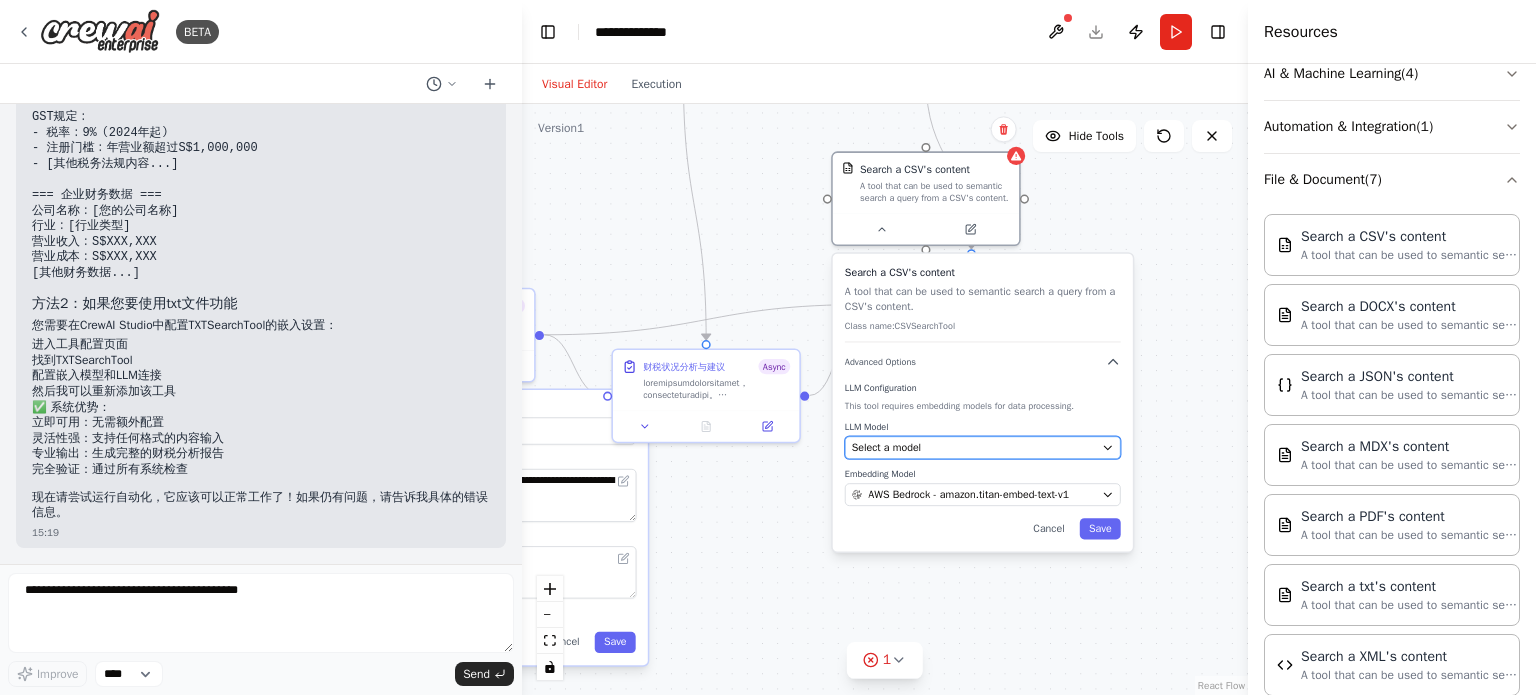 click on "Select a model" at bounding box center (974, 447) 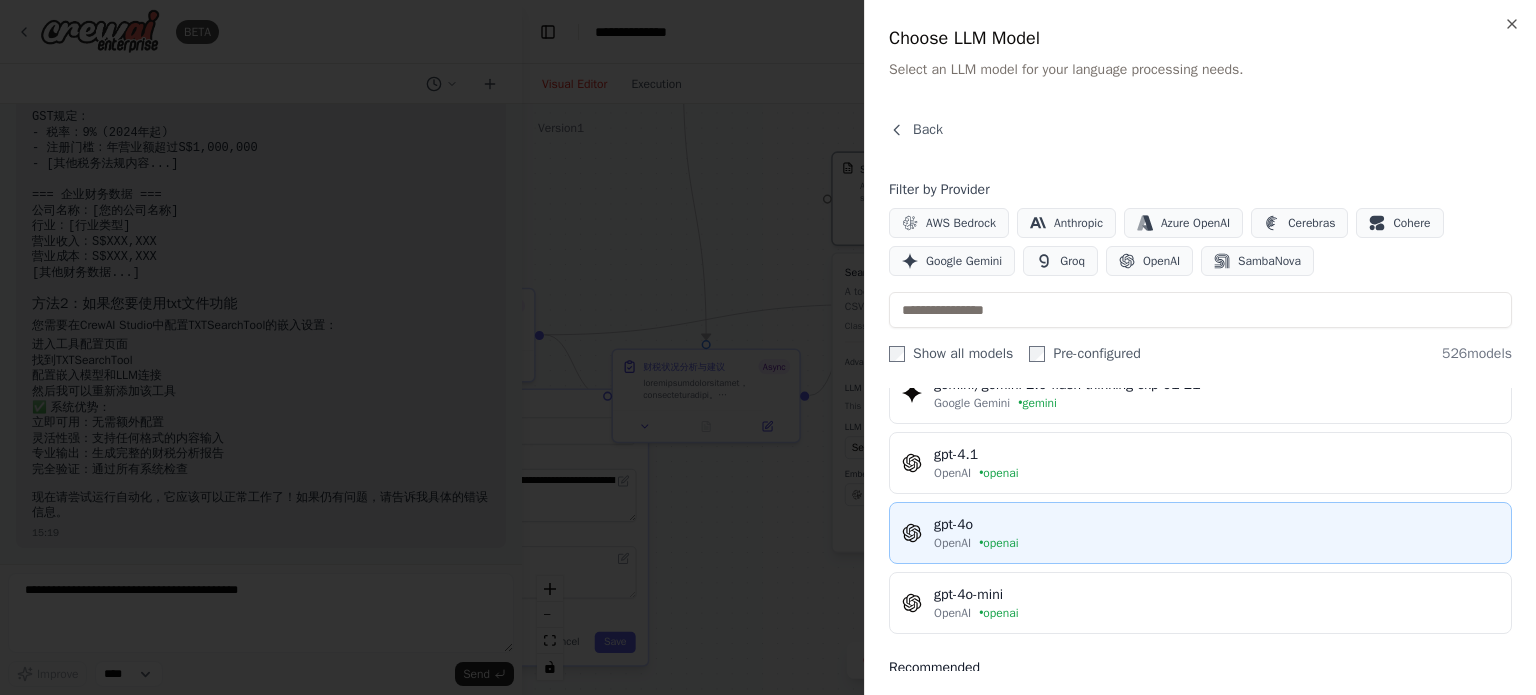 scroll, scrollTop: 0, scrollLeft: 0, axis: both 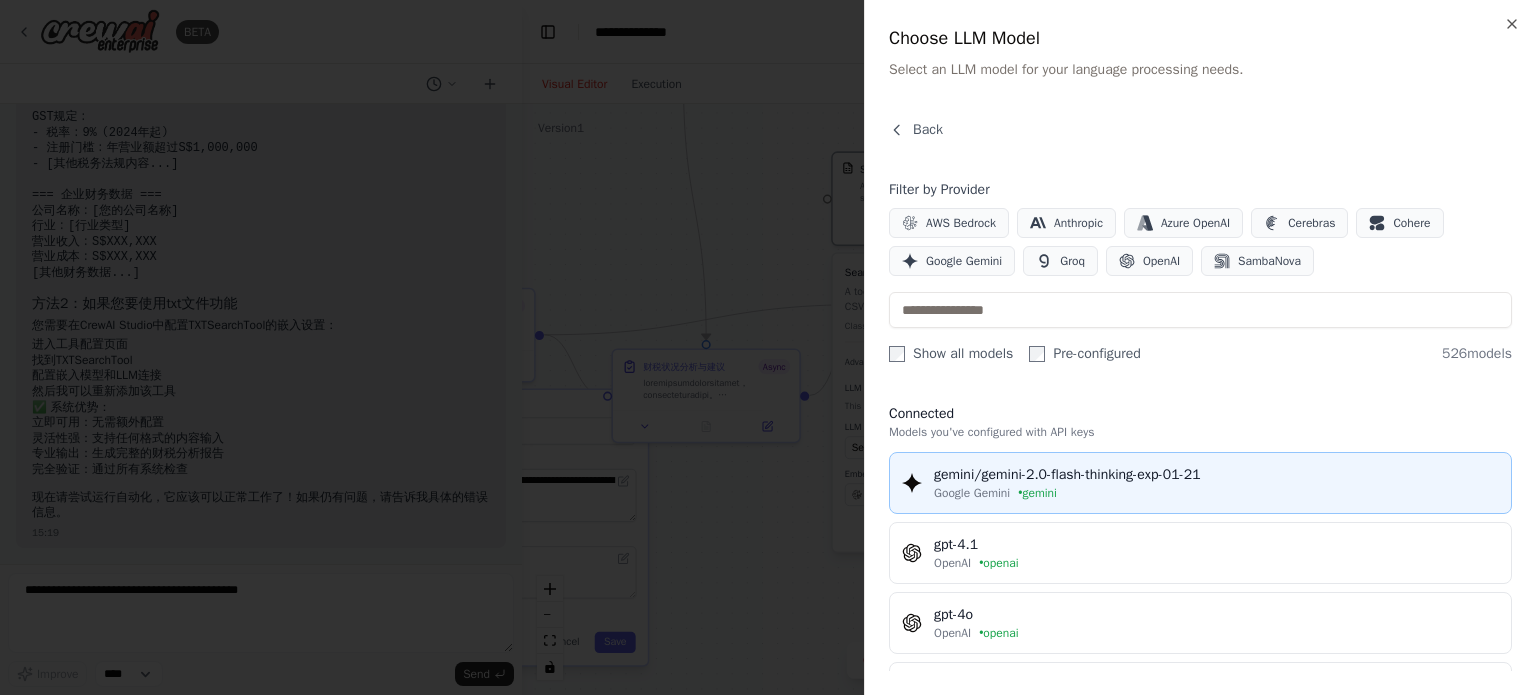 click on "•  gemini" at bounding box center (1037, 493) 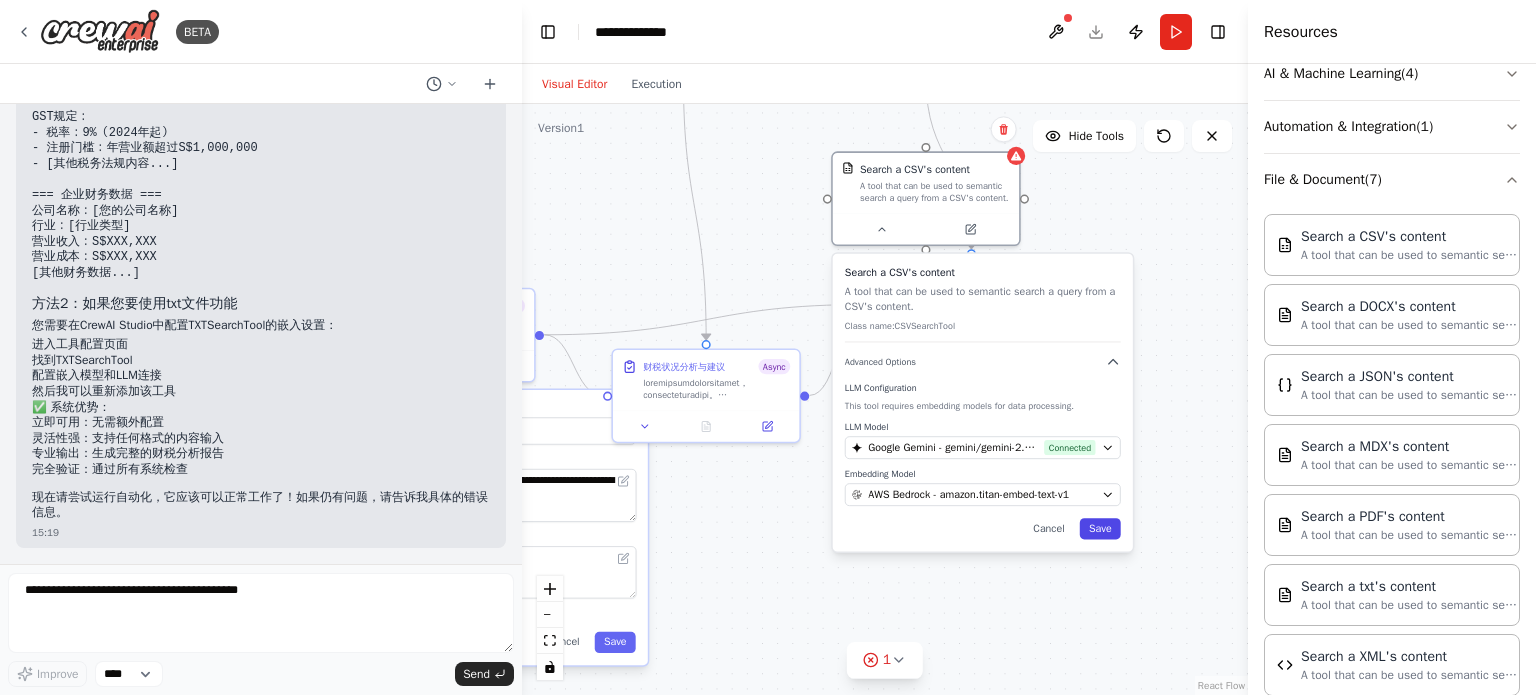 click on "Save" at bounding box center (1100, 528) 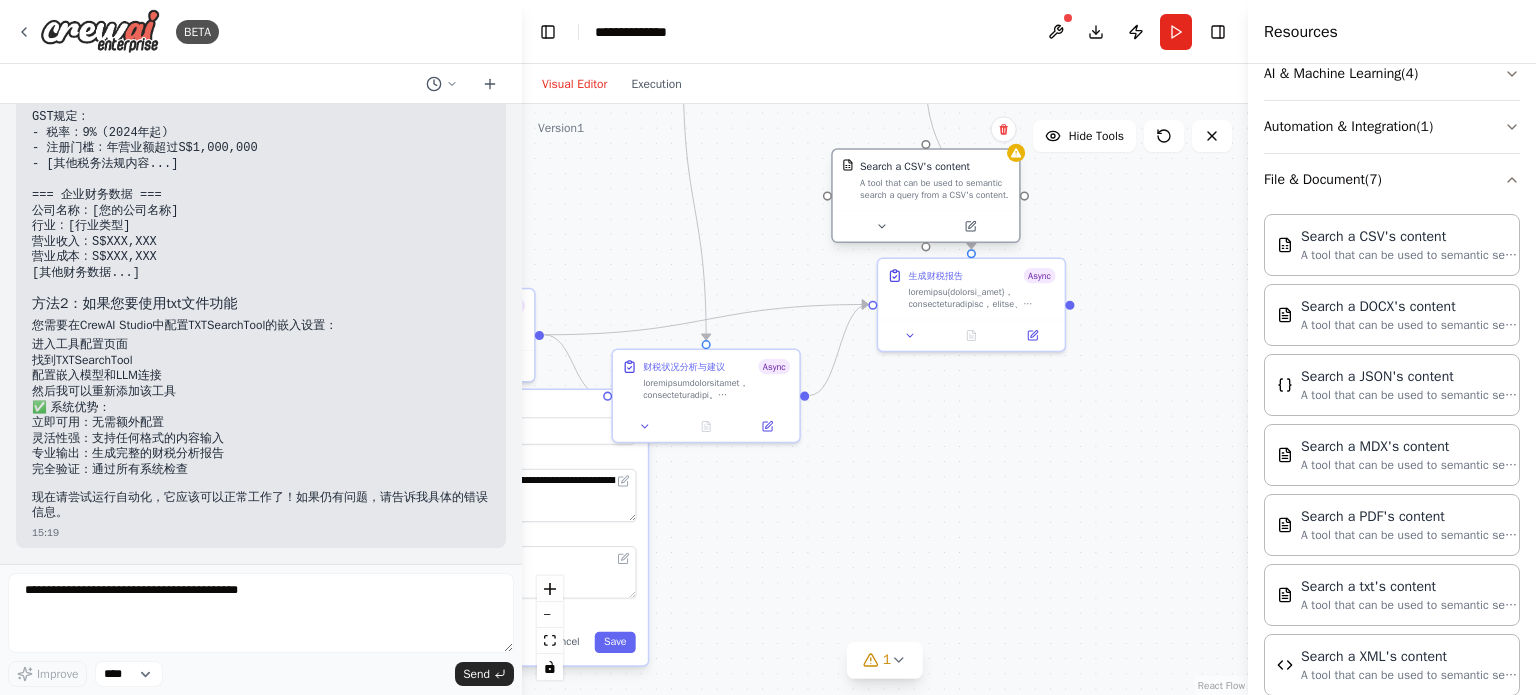 click on "A tool that can be used to semantic search a query from a CSV's content." at bounding box center (935, 189) 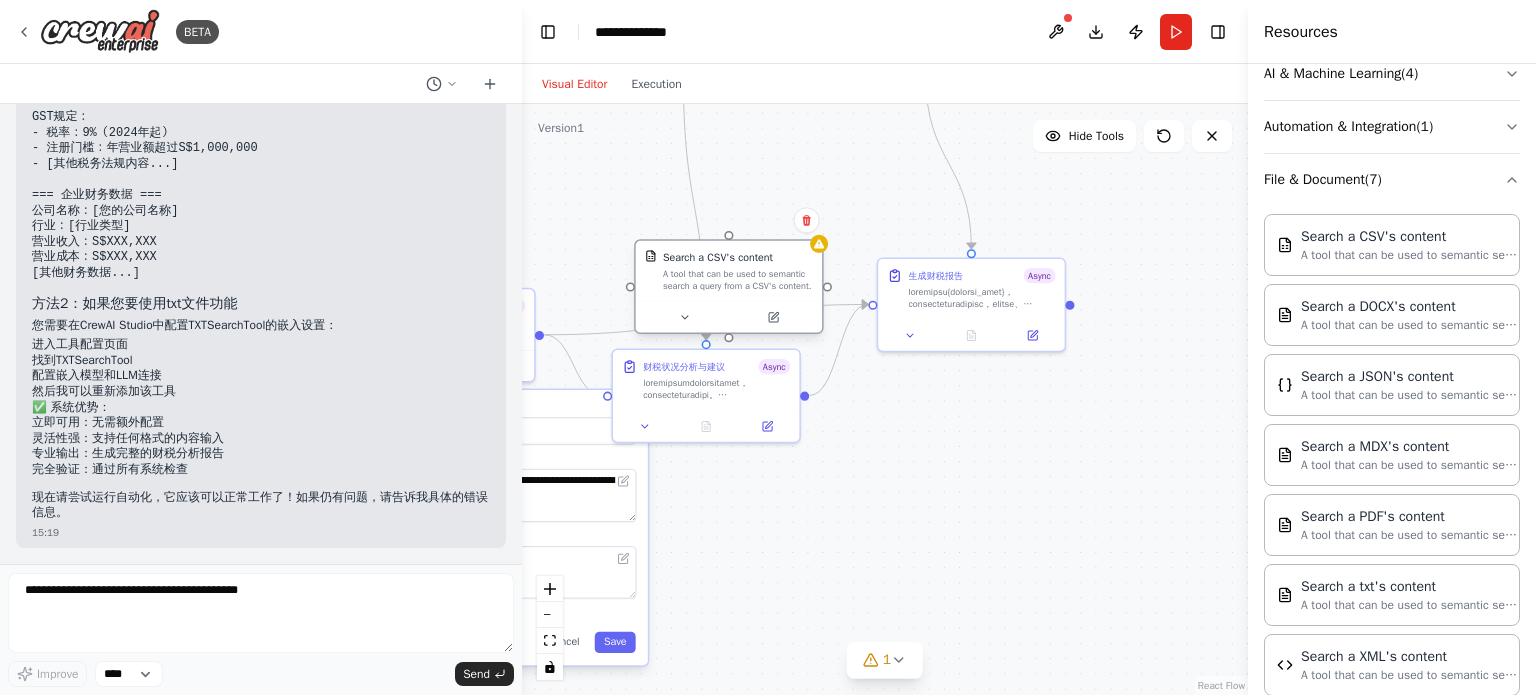 drag, startPoint x: 910, startPoint y: 199, endPoint x: 718, endPoint y: 282, distance: 209.17218 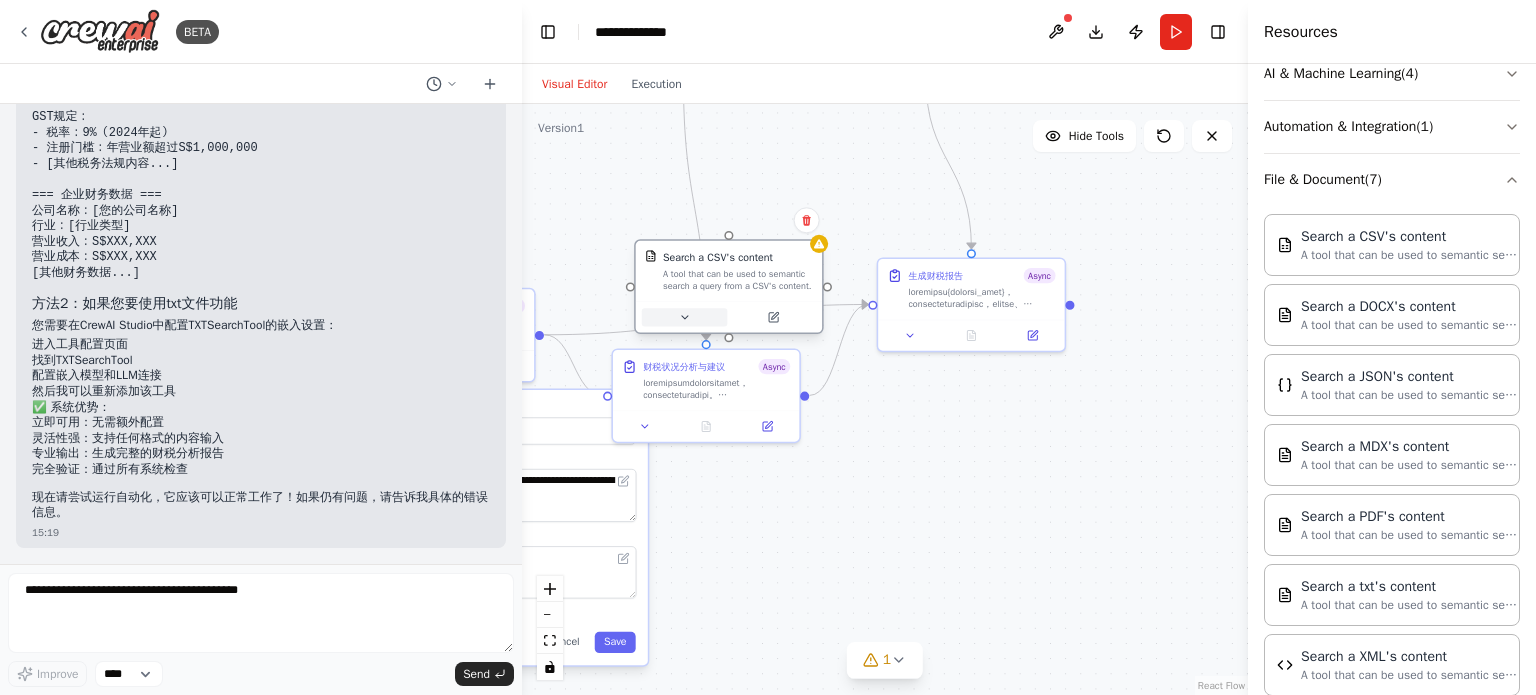 click 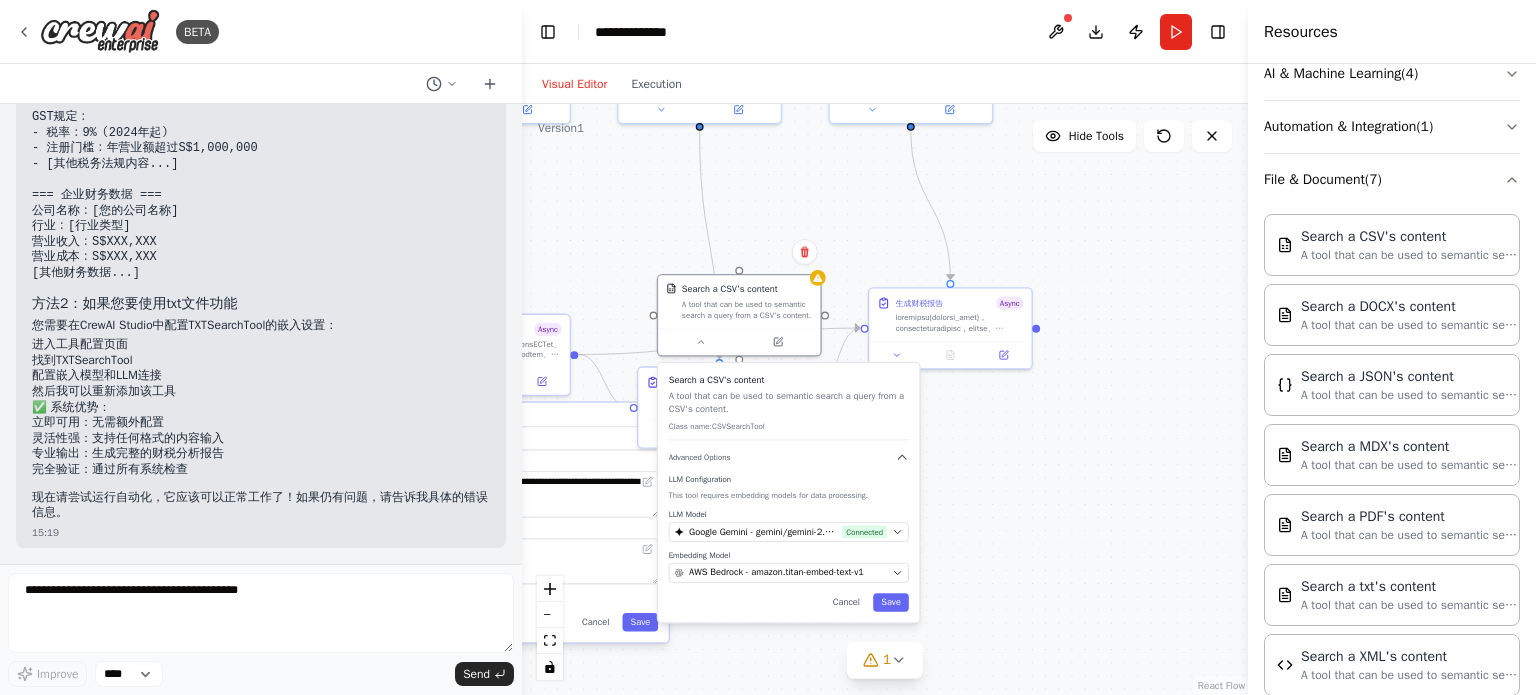 click on ".deletable-edge-delete-btn {
width: 20px;
height: 20px;
border: 0px solid #ffffff;
color: #6b7280;
background-color: #f8fafc;
cursor: pointer;
border-radius: 50%;
font-size: 12px;
padding: 3px;
display: flex;
align-items: center;
justify-content: center;
transition: all 0.2s cubic-bezier(0.4, 0, 0.2, 1);
box-shadow: 0 2px 4px rgba(0, 0, 0, 0.1);
}
.deletable-edge-delete-btn:hover {
background-color: #ef4444;
color: #ffffff;
border-color: #dc2626;
transform: scale(1.1);
box-shadow: 0 4px 12px rgba(239, 68, 68, 0.4);
}
.deletable-edge-delete-btn:active {
transform: scale(0.95);
box-shadow: 0 2px 4px rgba(239, 68, 68, 0.3);
}
新加坡税务法规研究员 gpt-4o-mini gpt-4o-mini gpt-4o-mini" at bounding box center (885, 399) 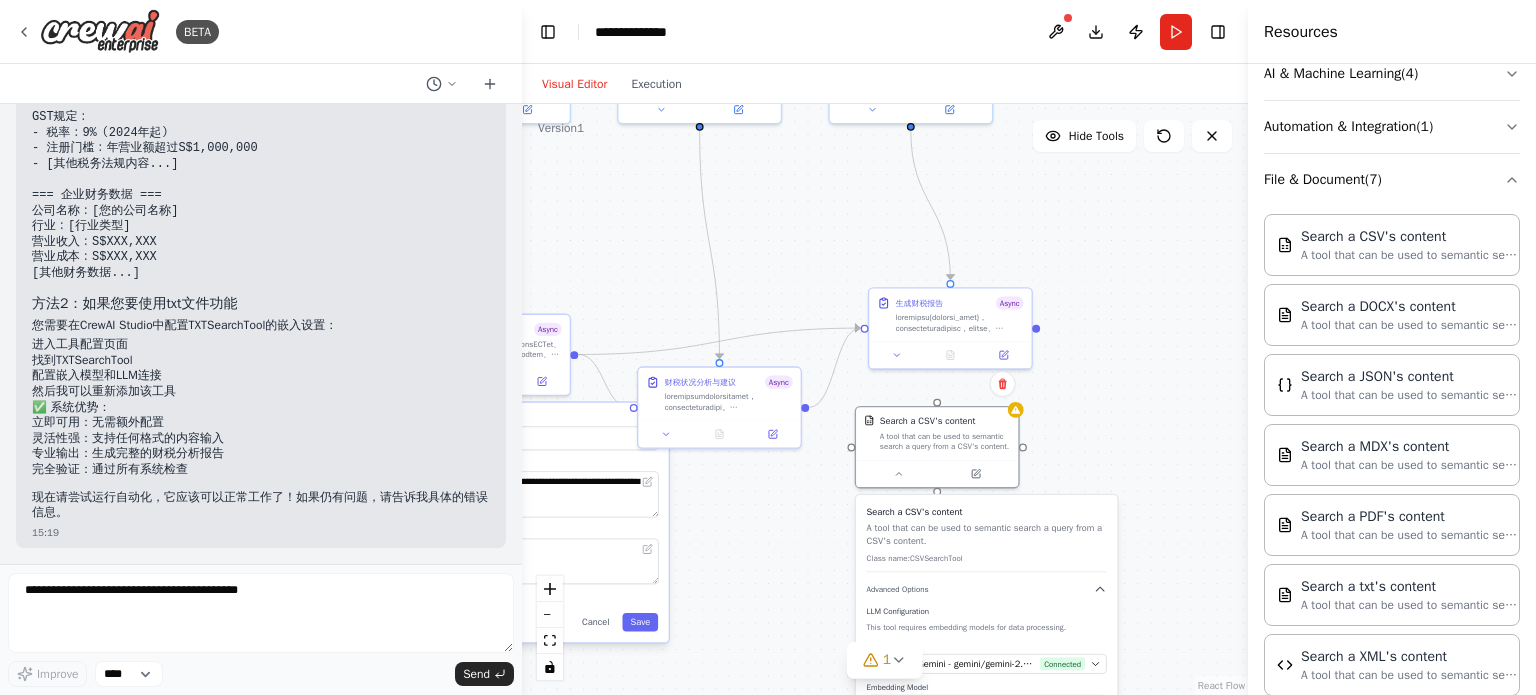 drag, startPoint x: 816, startPoint y: 374, endPoint x: 1009, endPoint y: 501, distance: 231.03679 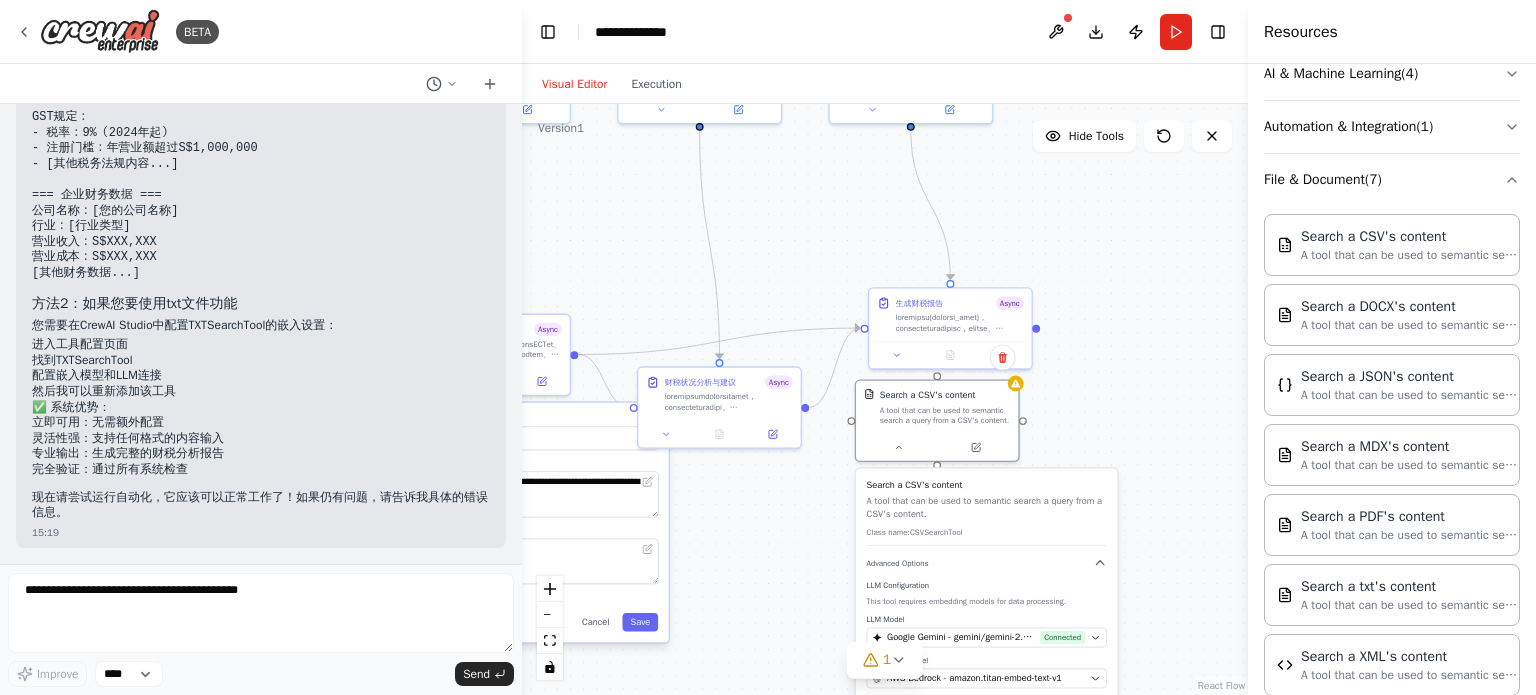 drag, startPoint x: 1051, startPoint y: 510, endPoint x: 1050, endPoint y: 439, distance: 71.00704 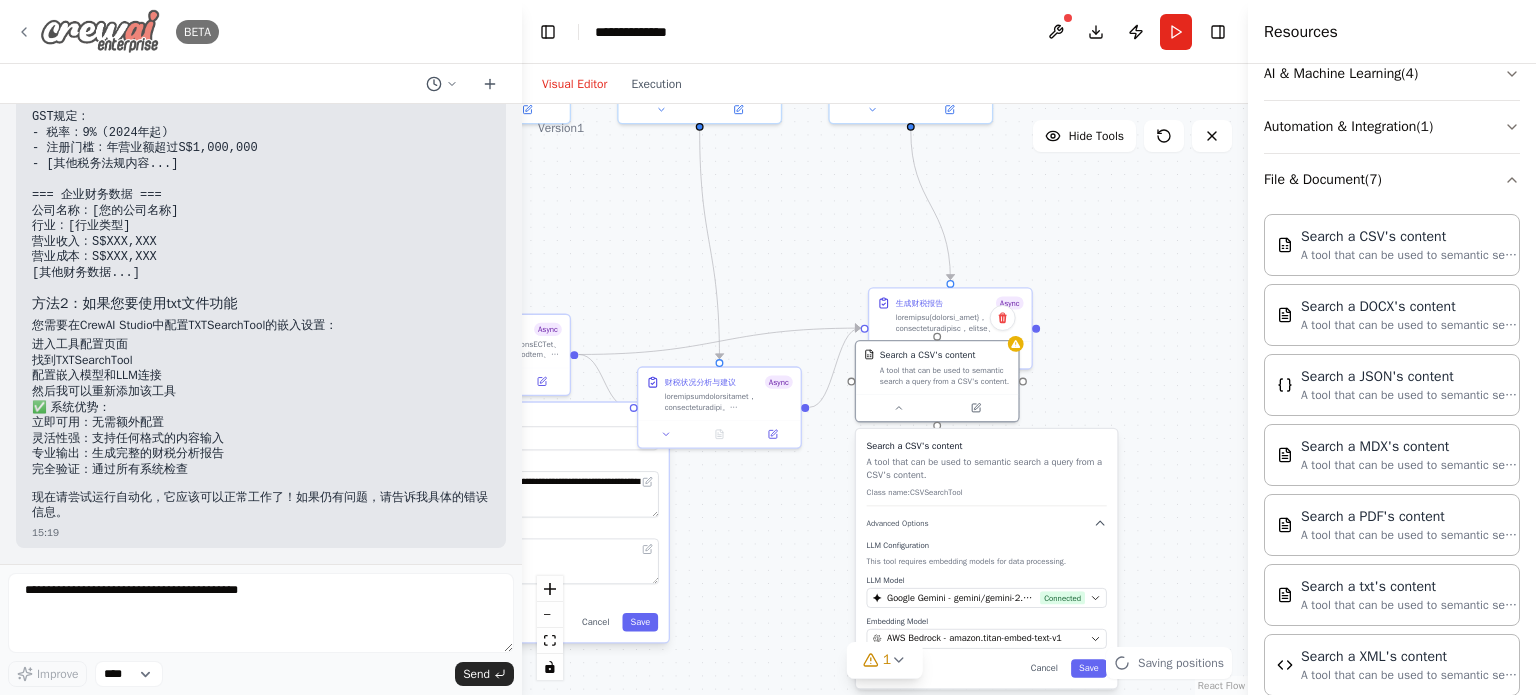 click 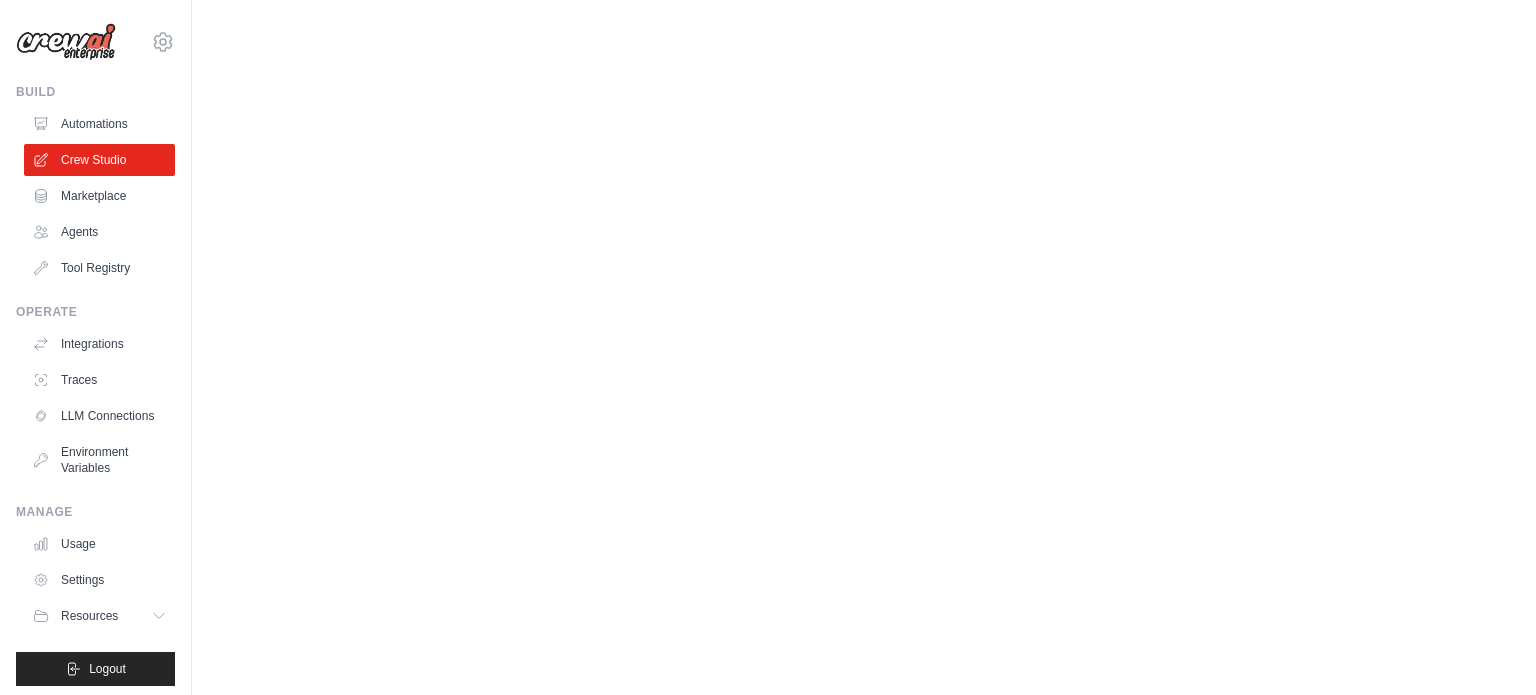 scroll, scrollTop: 0, scrollLeft: 0, axis: both 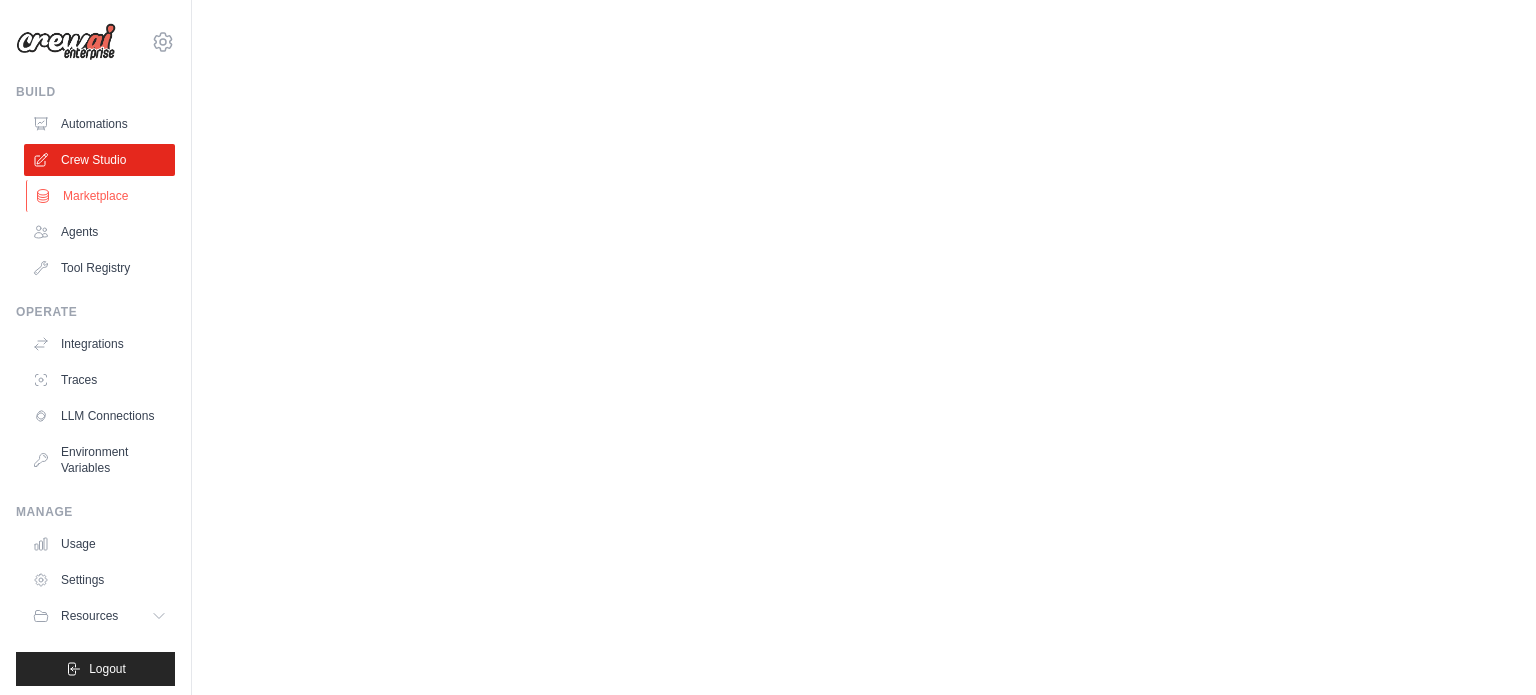 click on "Marketplace" at bounding box center [101, 196] 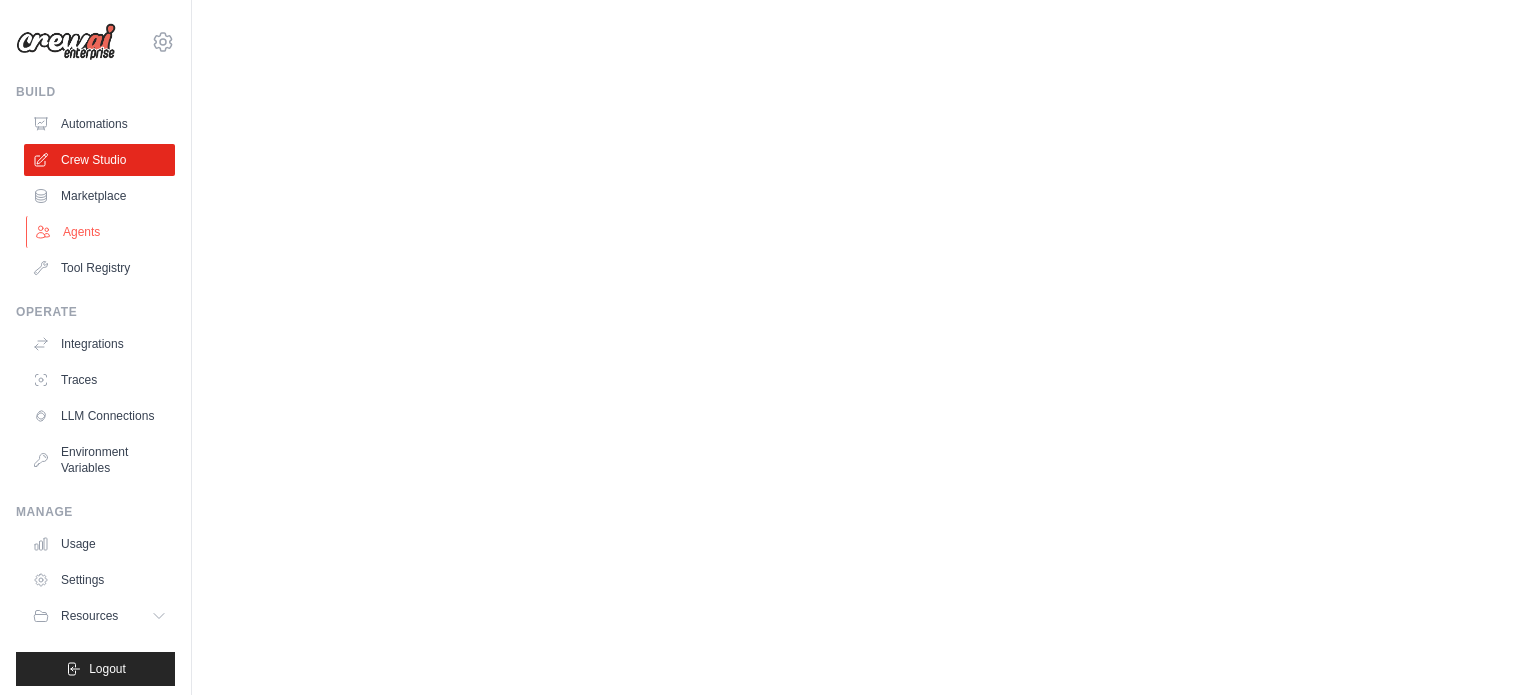click on "Agents" at bounding box center [101, 232] 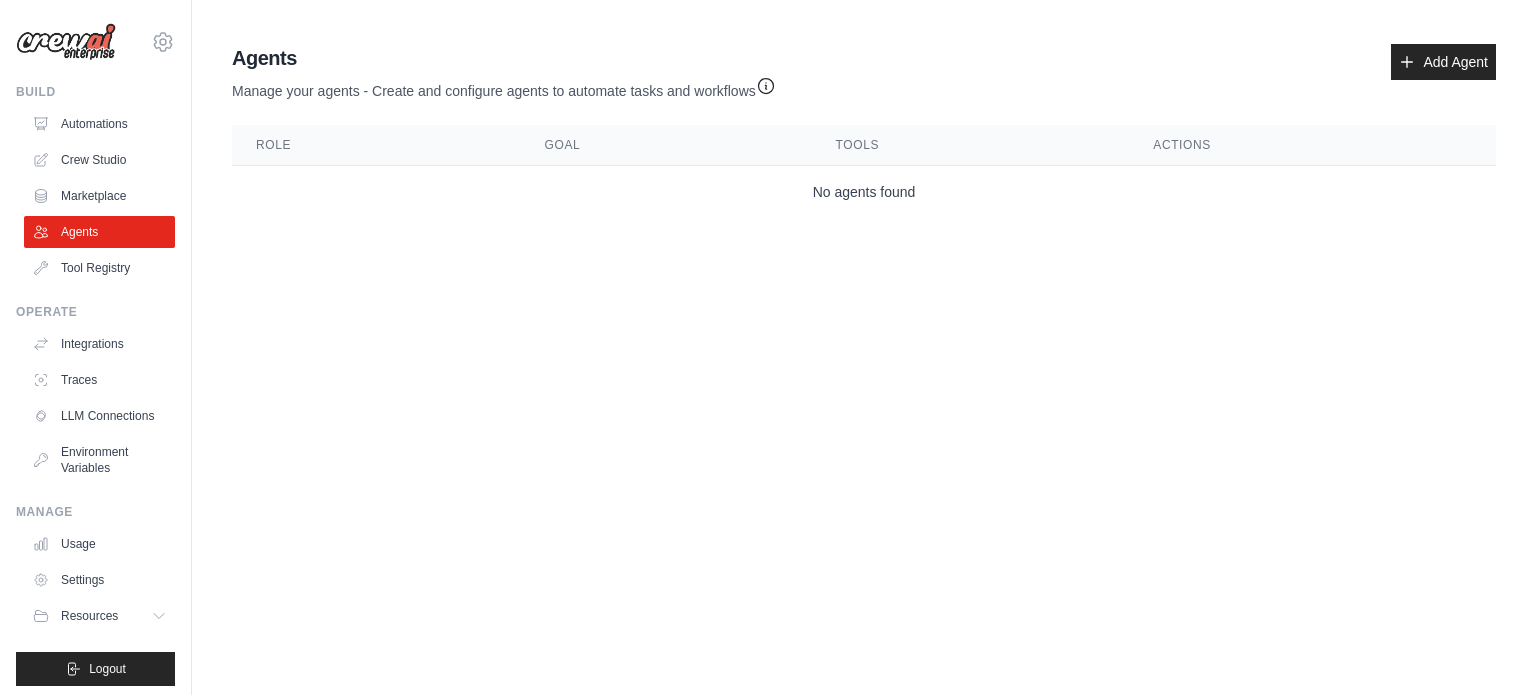scroll, scrollTop: 0, scrollLeft: 0, axis: both 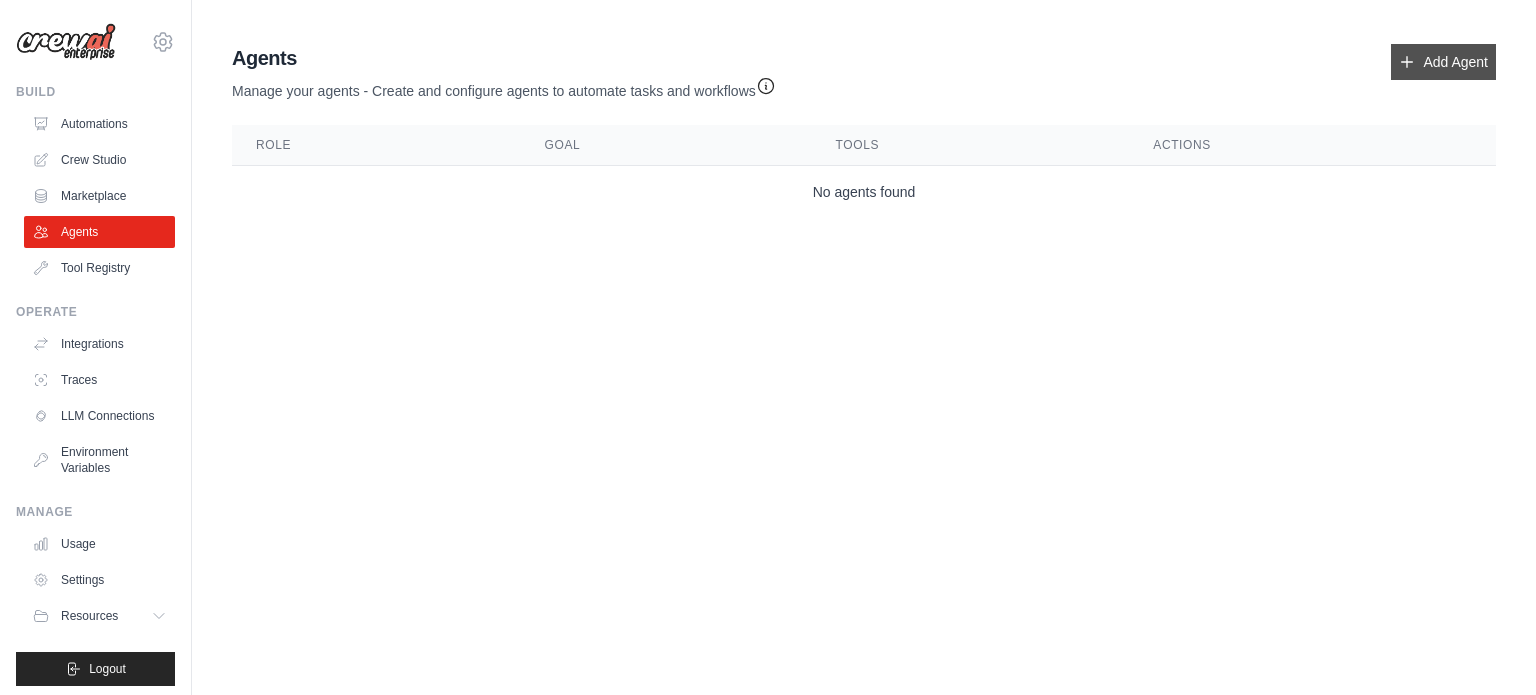 click on "Add Agent" at bounding box center (1443, 62) 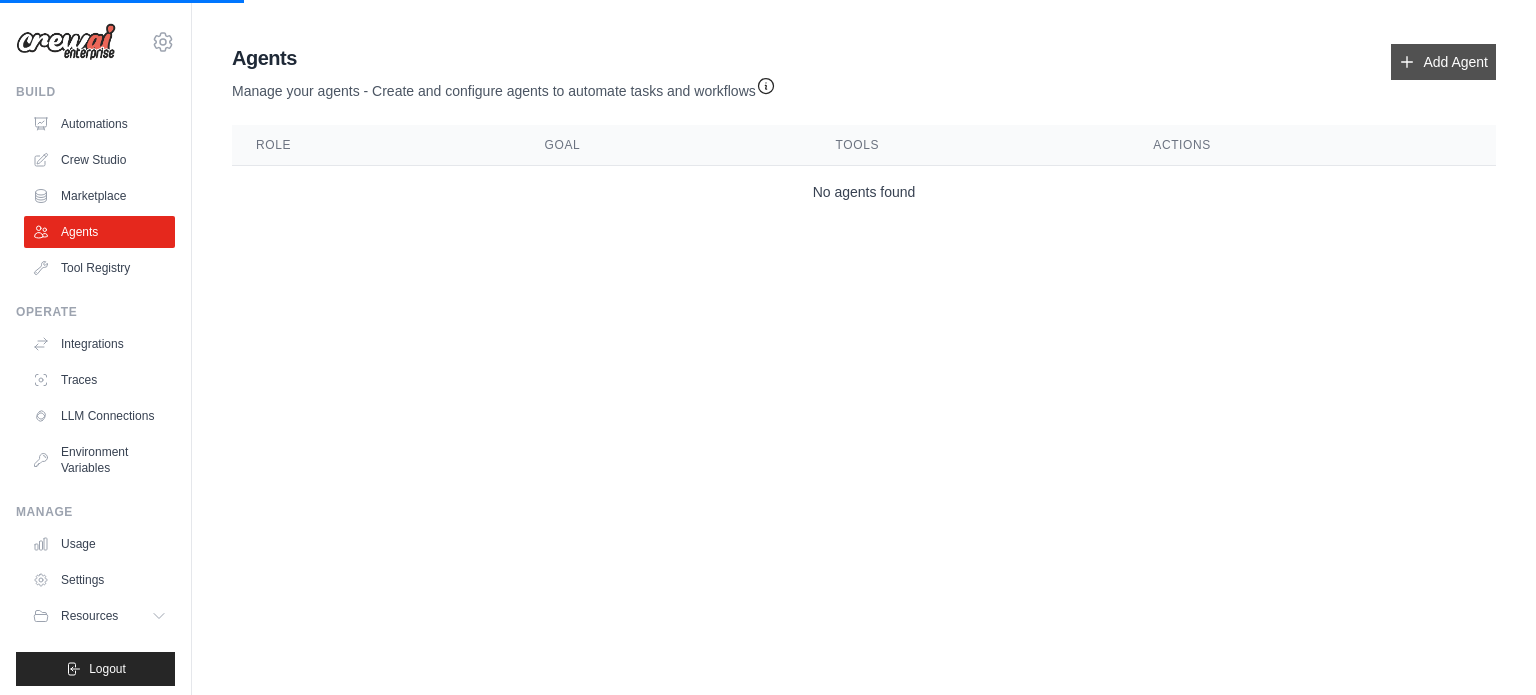 click on "Add Agent" at bounding box center [1443, 62] 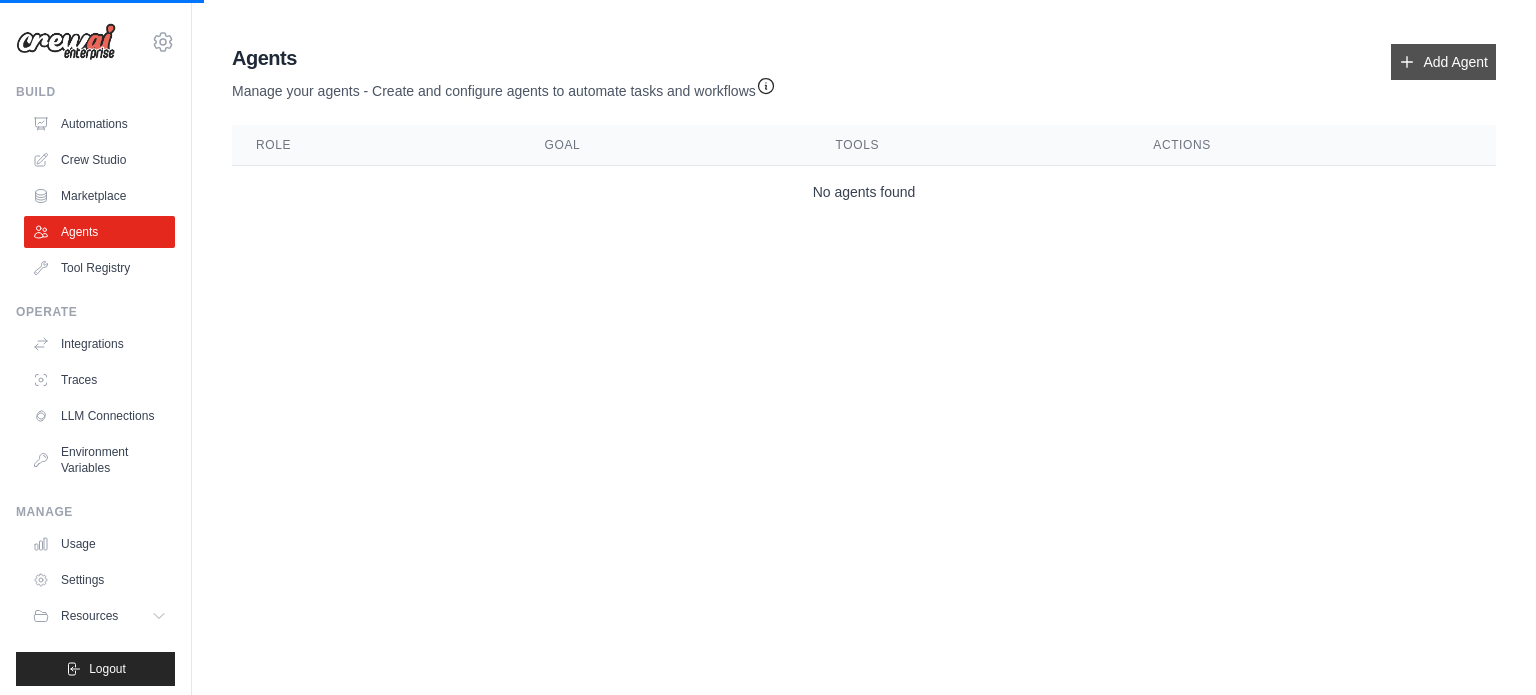 click on "Add Agent" at bounding box center [1443, 62] 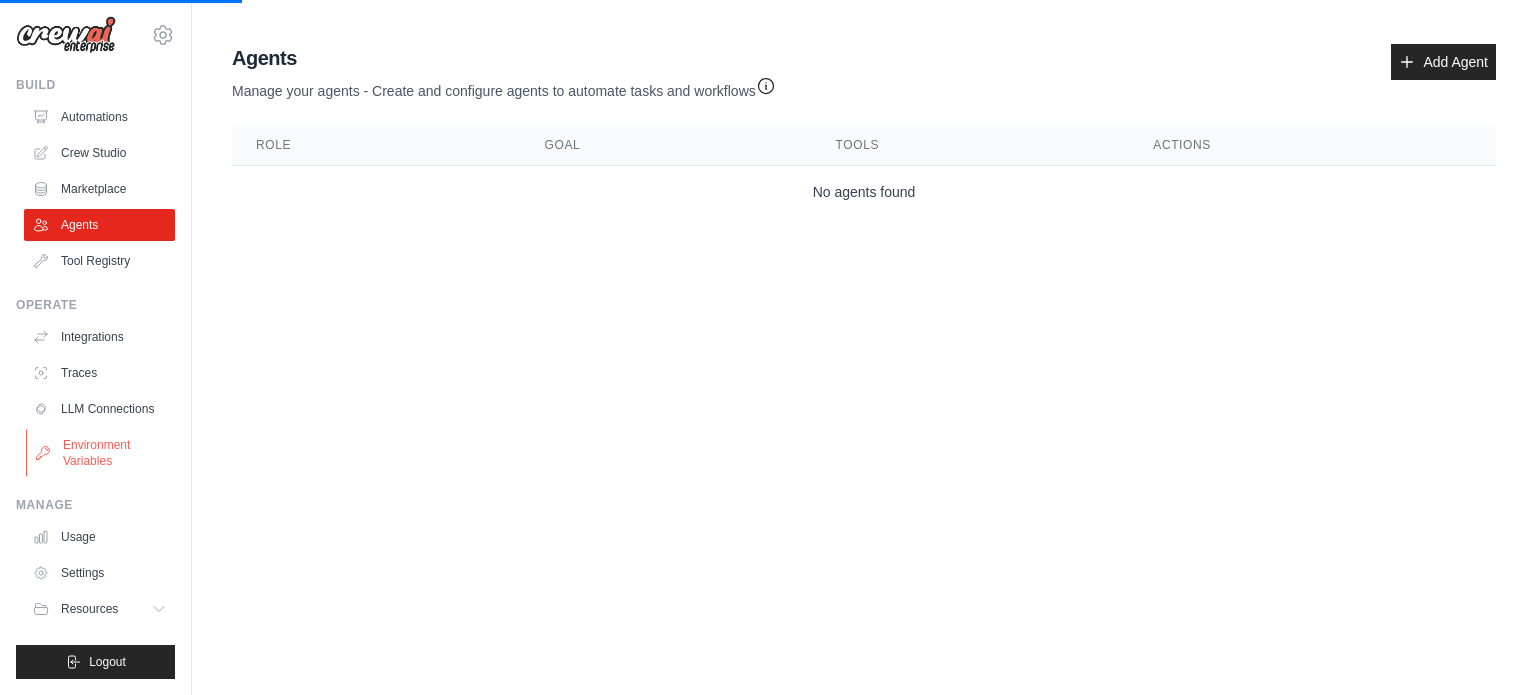 scroll, scrollTop: 22, scrollLeft: 0, axis: vertical 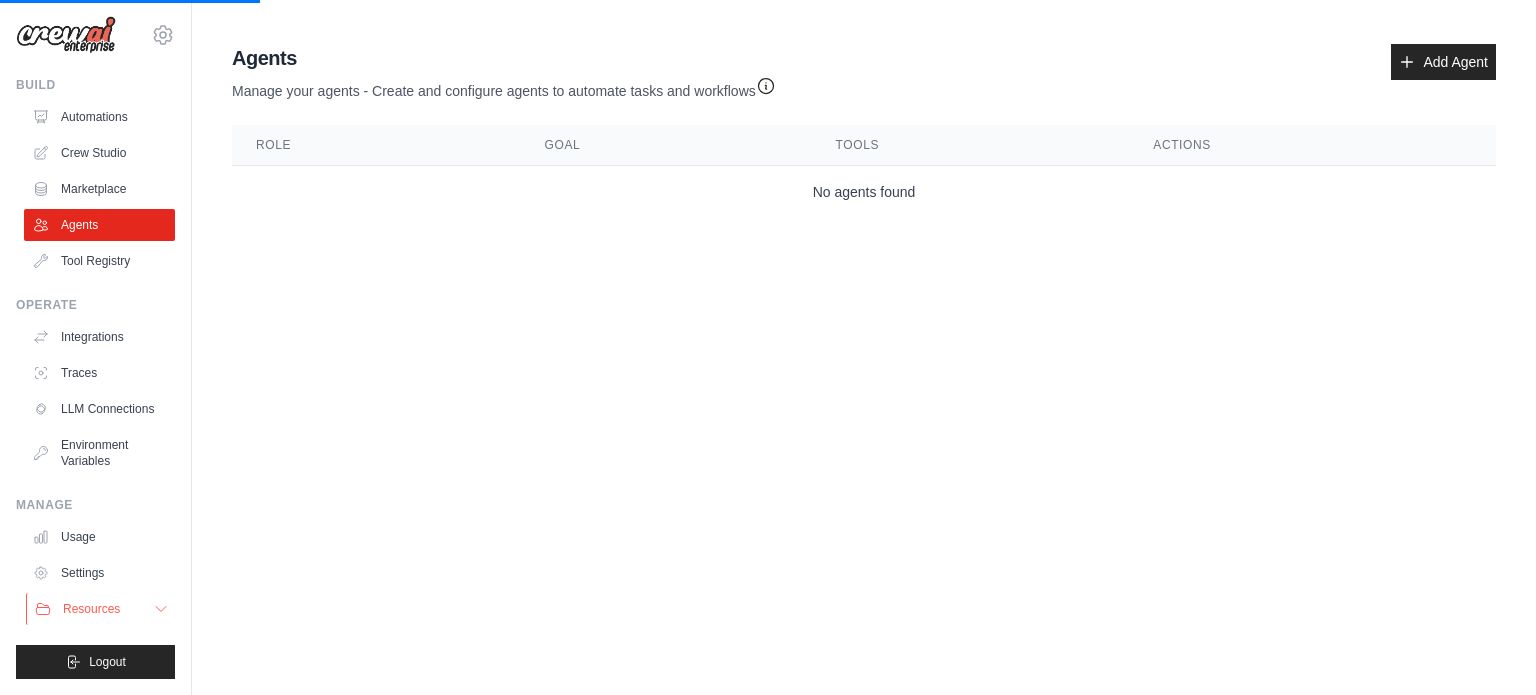 click on "Resources" at bounding box center (101, 609) 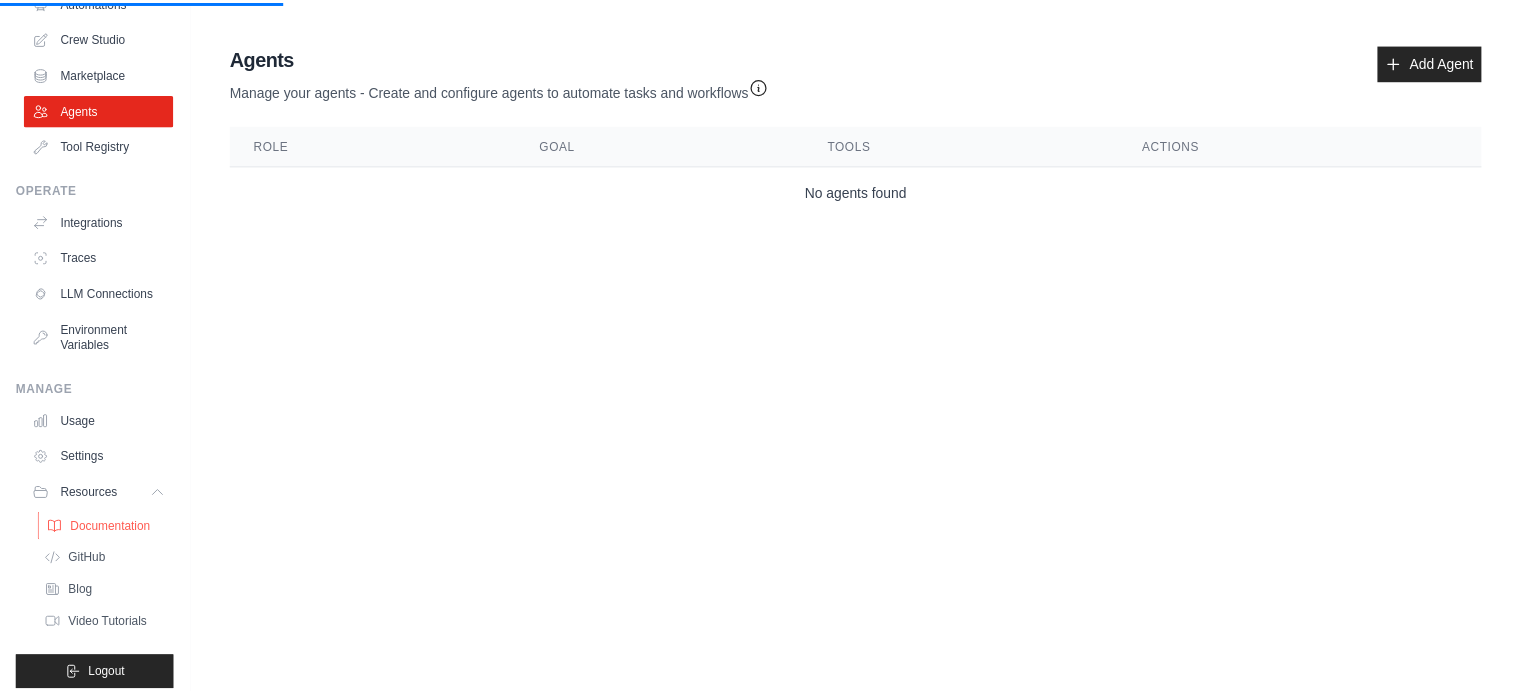 scroll, scrollTop: 166, scrollLeft: 0, axis: vertical 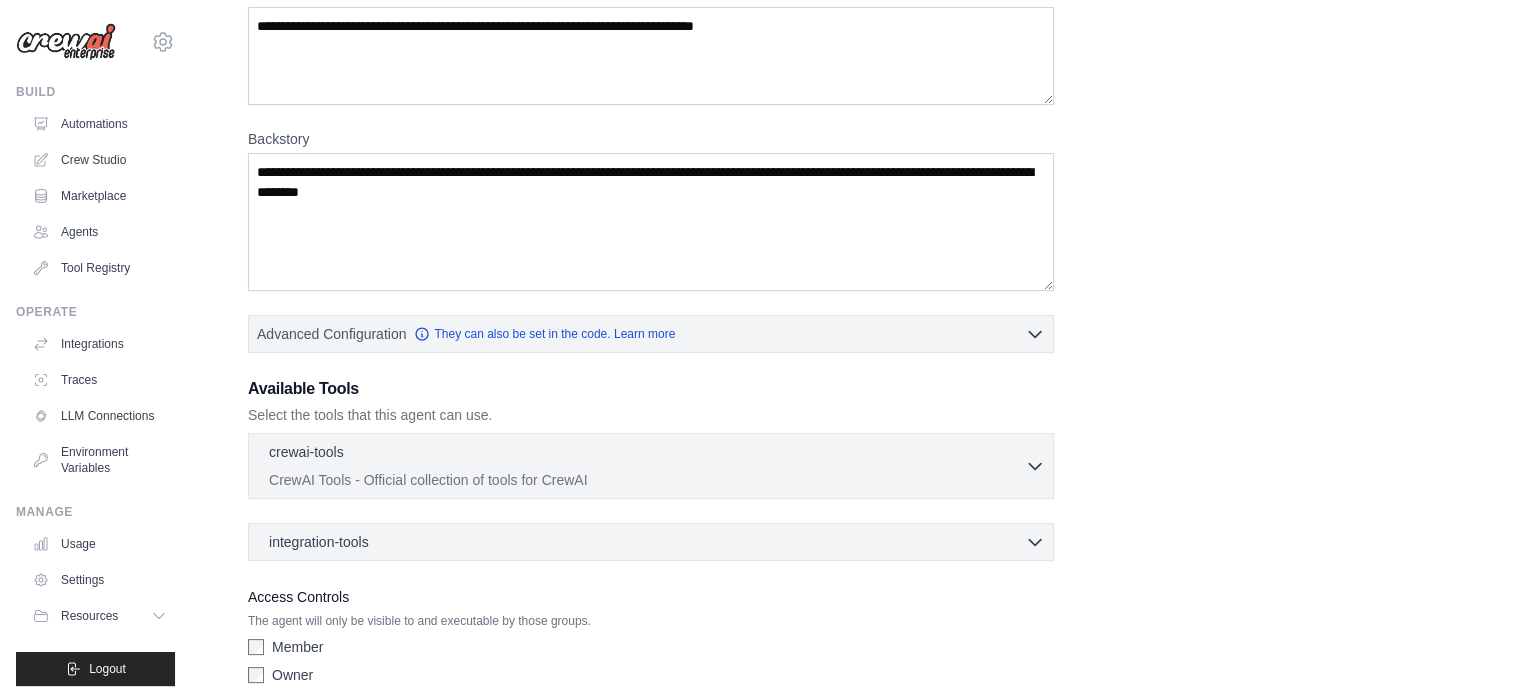 click on "crewai-tools
0 selected
CrewAI Tools - Official collection of tools for CrewAI
AIMindTool (official docs)" at bounding box center (651, 466) 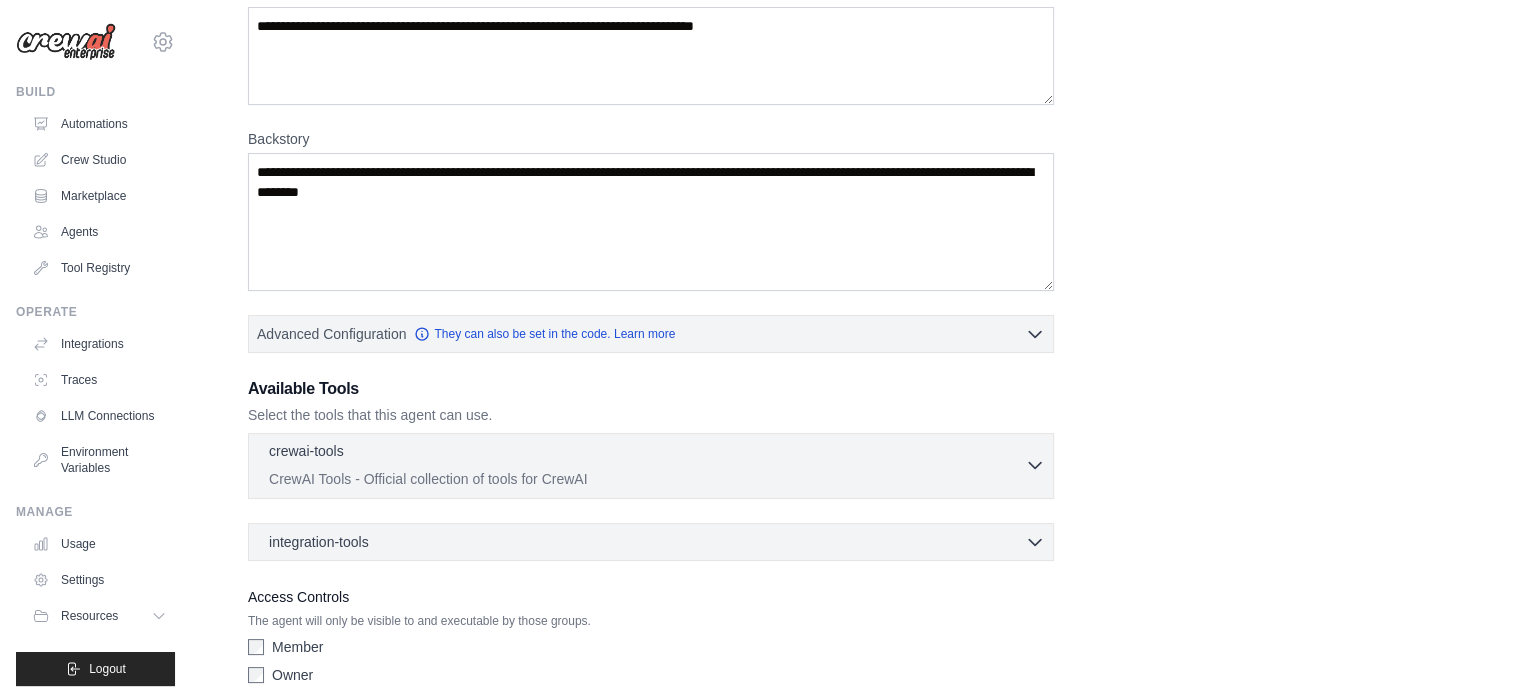 click 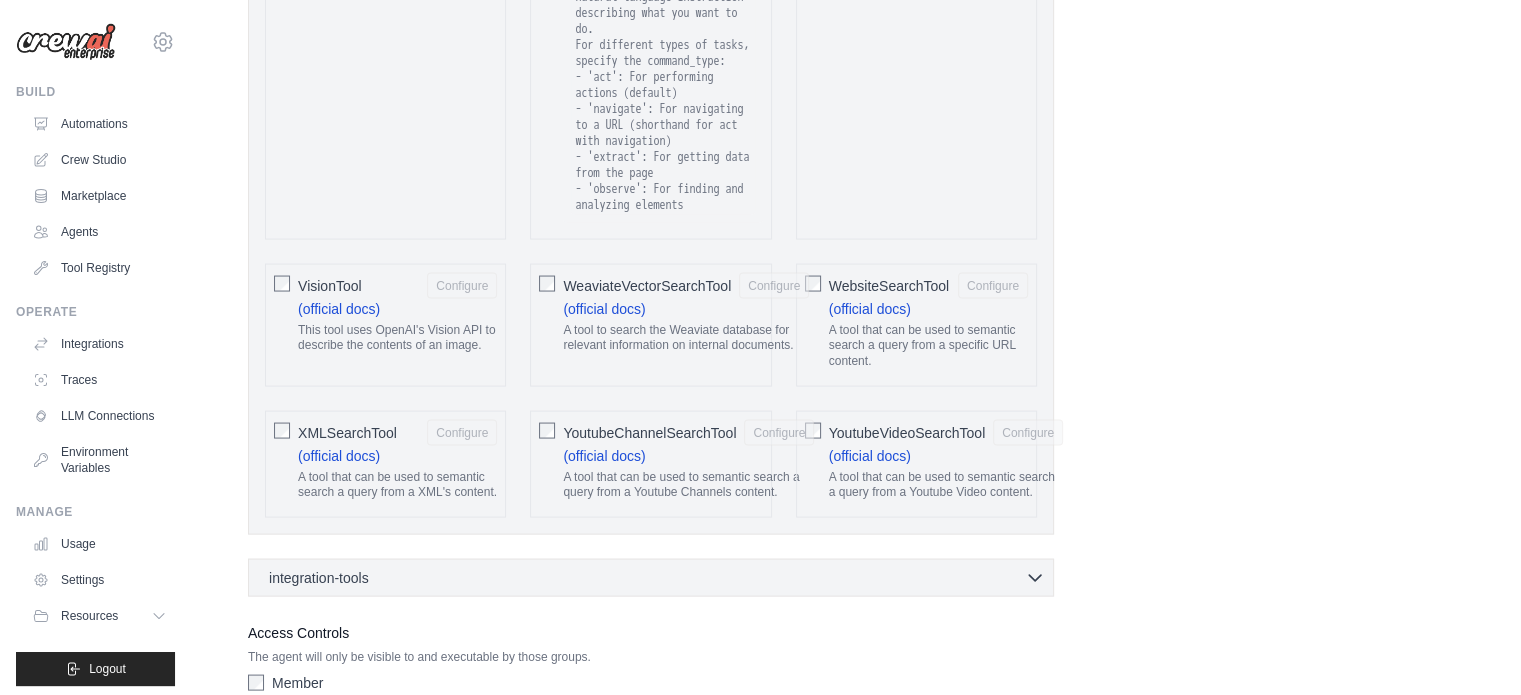 scroll, scrollTop: 4000, scrollLeft: 0, axis: vertical 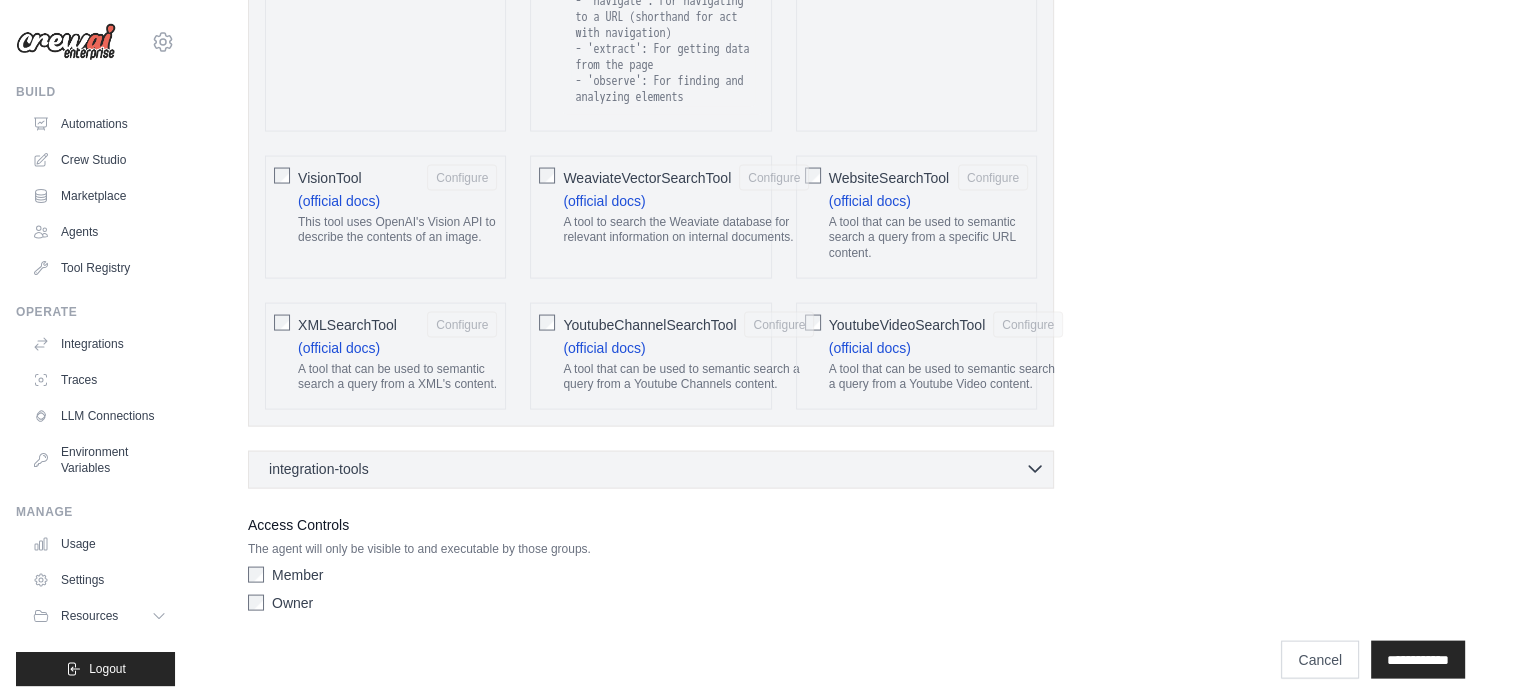 click 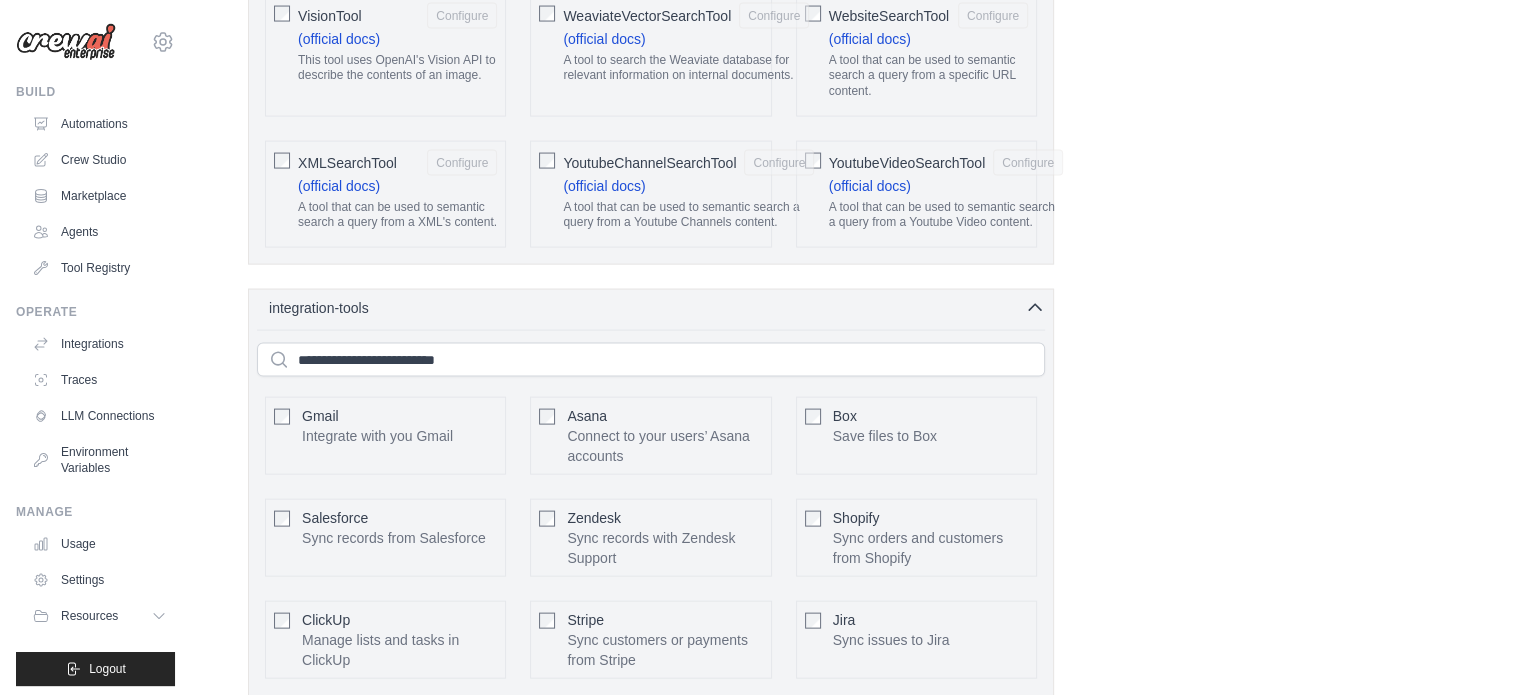 scroll, scrollTop: 4000, scrollLeft: 0, axis: vertical 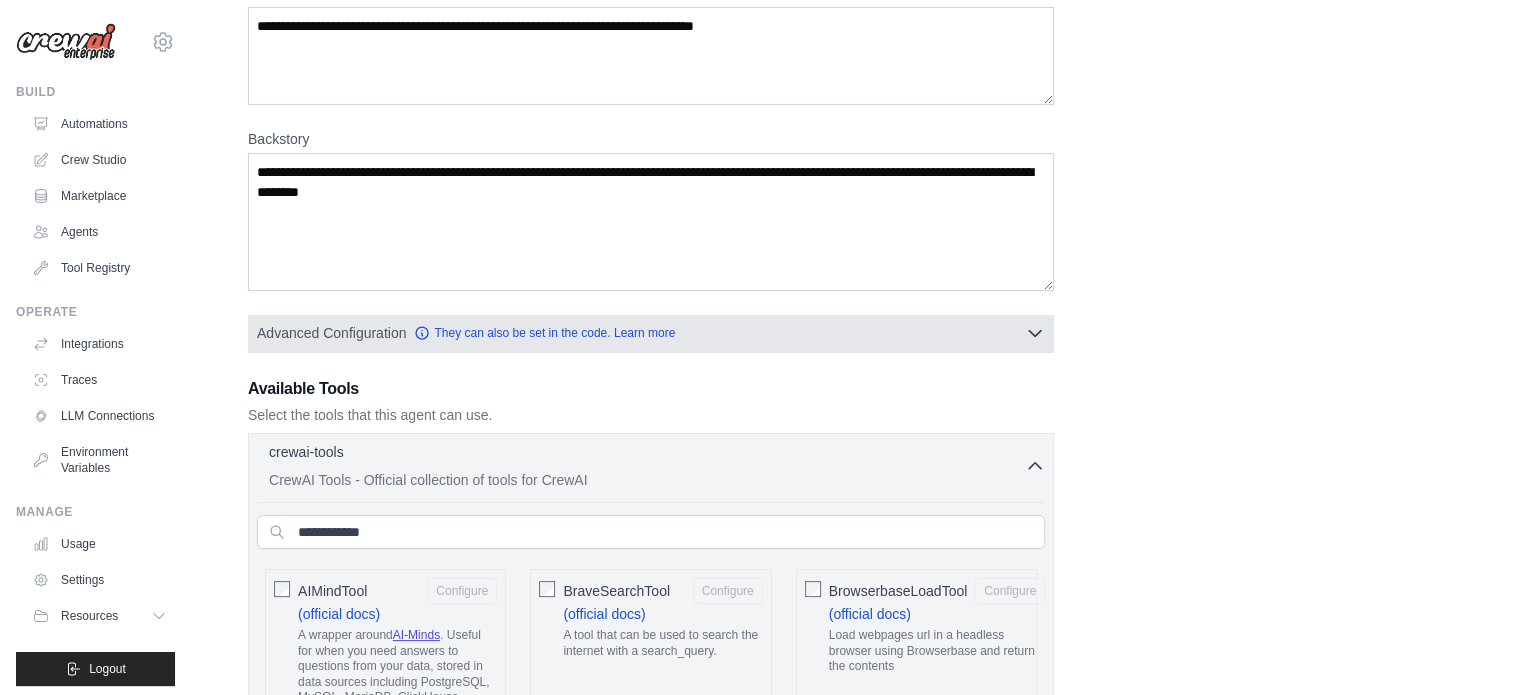 click on "Advanced Configuration
They can also be set in the code. Learn more" at bounding box center (651, 333) 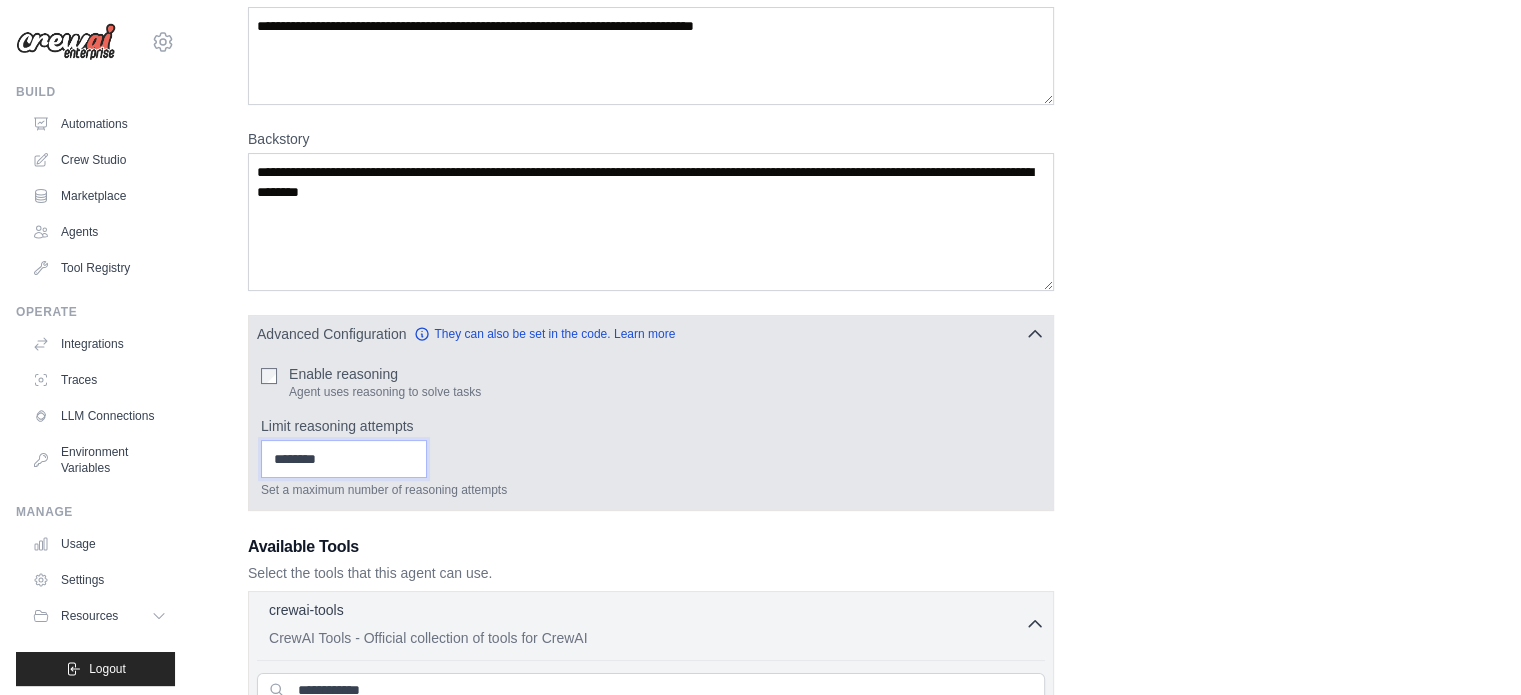 click on "Limit reasoning attempts" at bounding box center [344, 459] 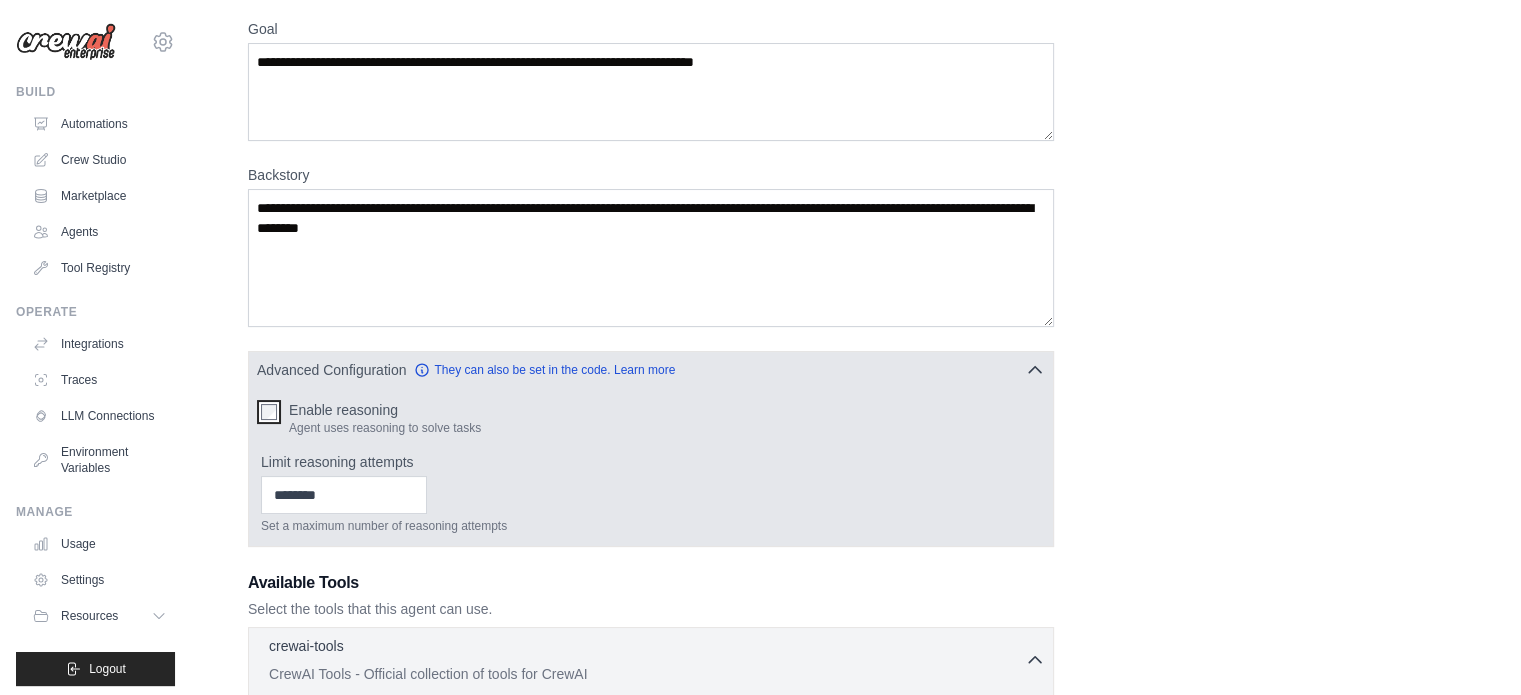 scroll, scrollTop: 200, scrollLeft: 0, axis: vertical 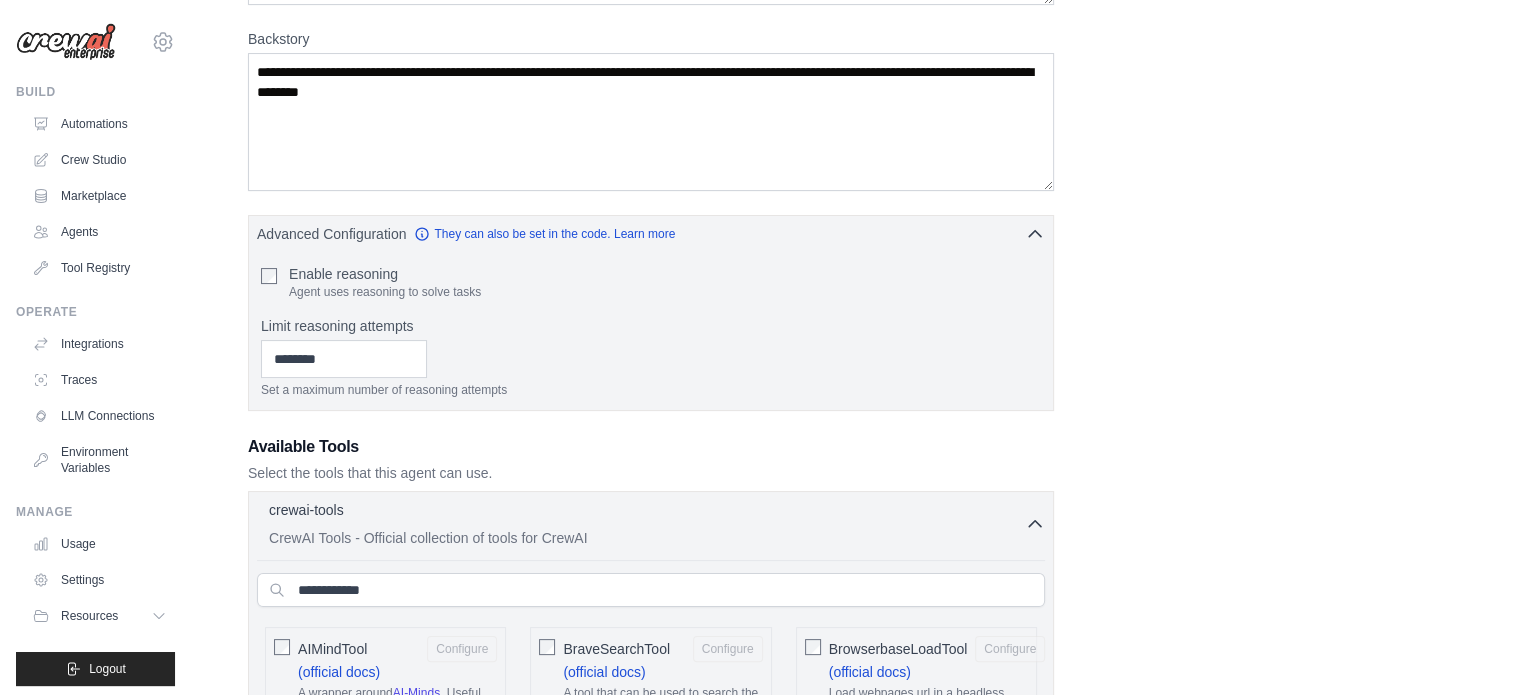 click on "Role
Goal
Backstory
Advanced Configuration
They can also be set in the code. Learn more
Enable reasoning" at bounding box center (856, 2451) 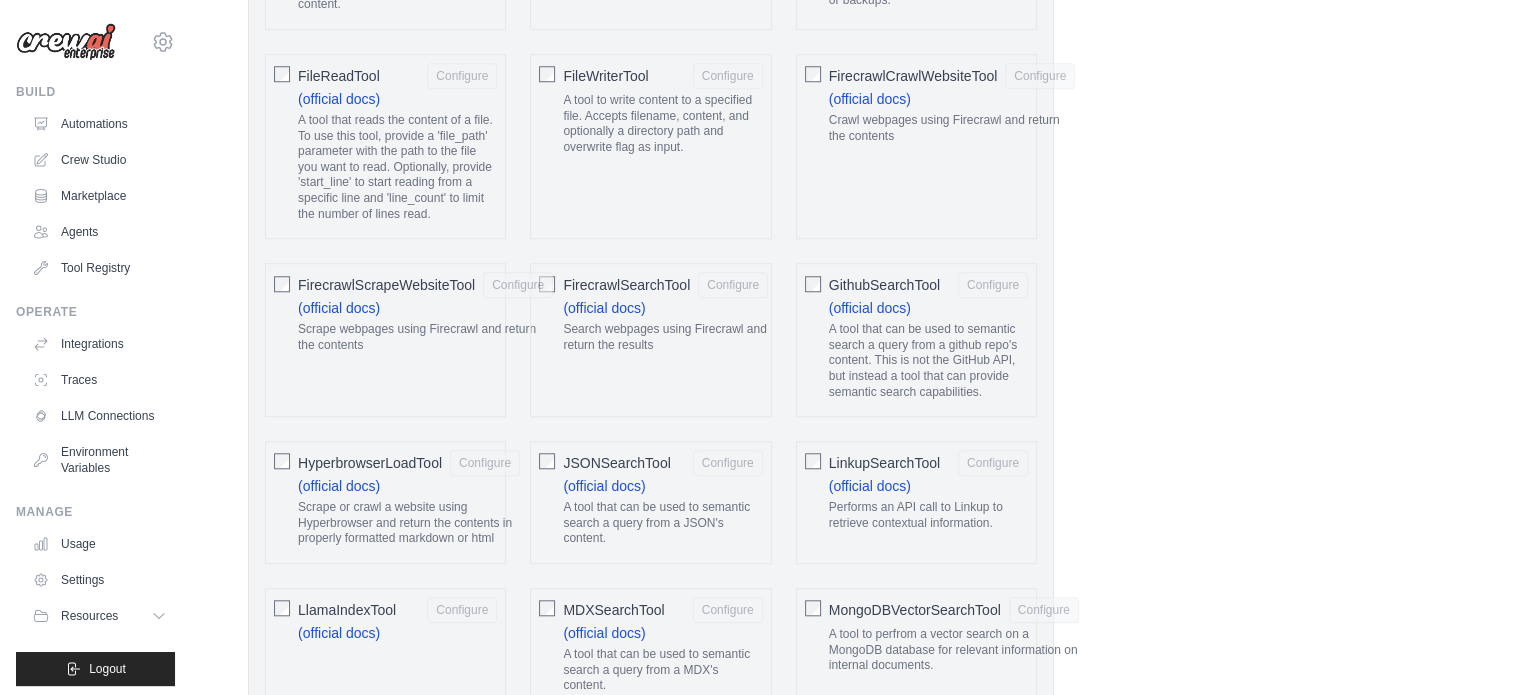 scroll, scrollTop: 1800, scrollLeft: 0, axis: vertical 